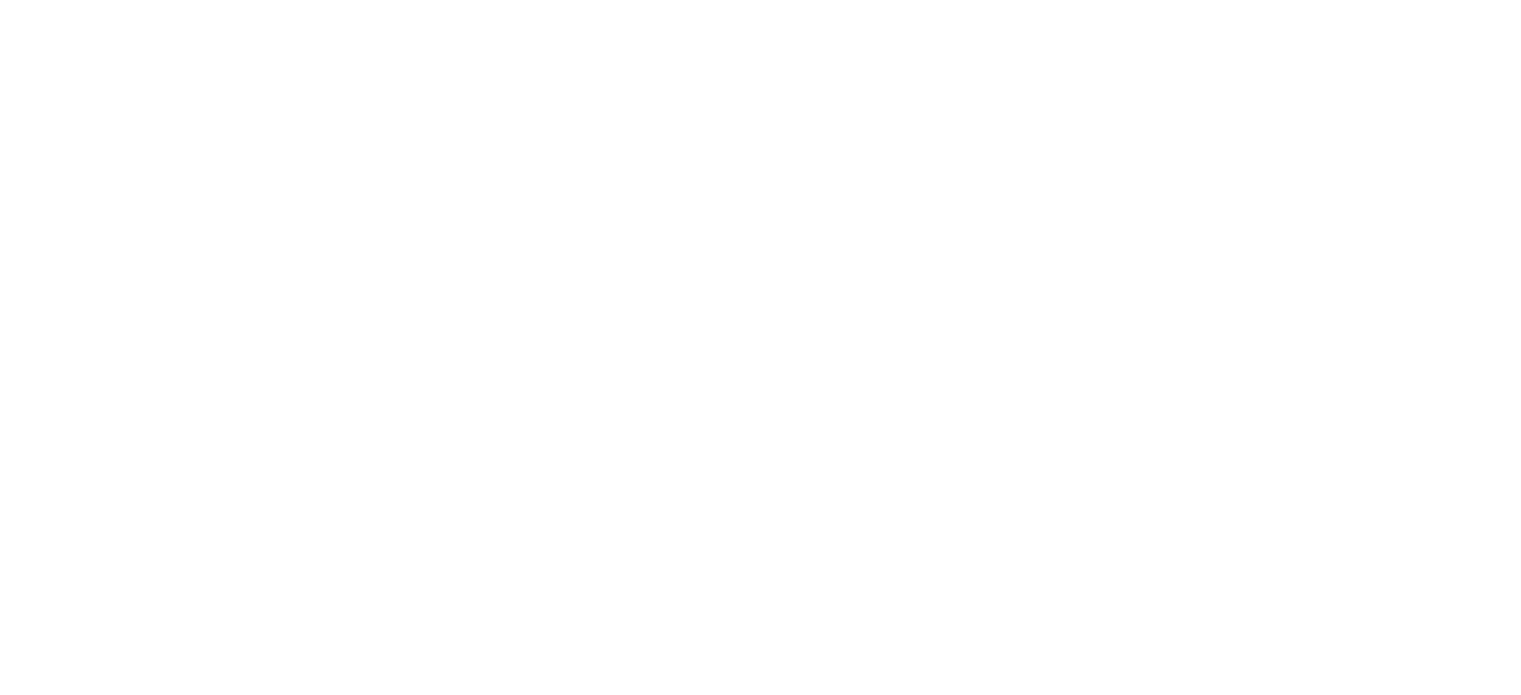 scroll, scrollTop: 0, scrollLeft: 0, axis: both 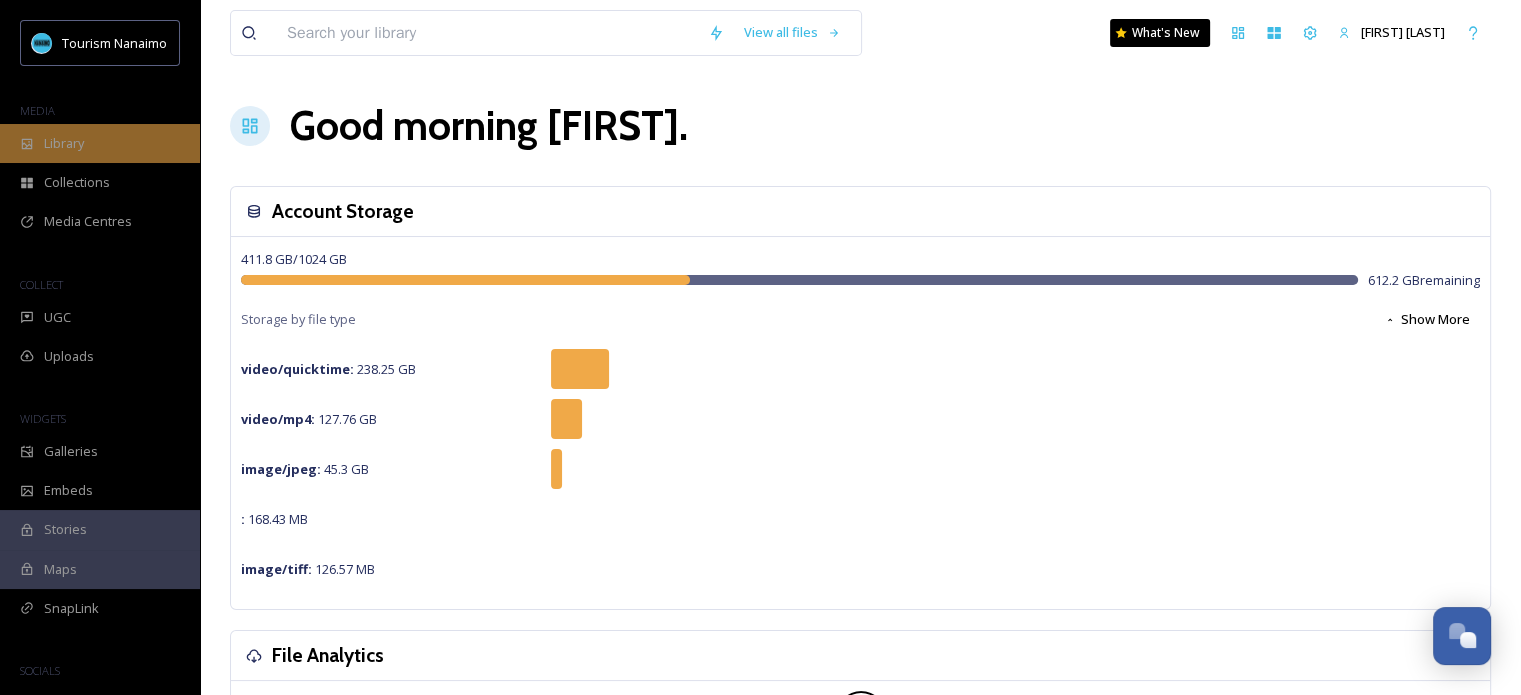 click on "Library" at bounding box center (64, 143) 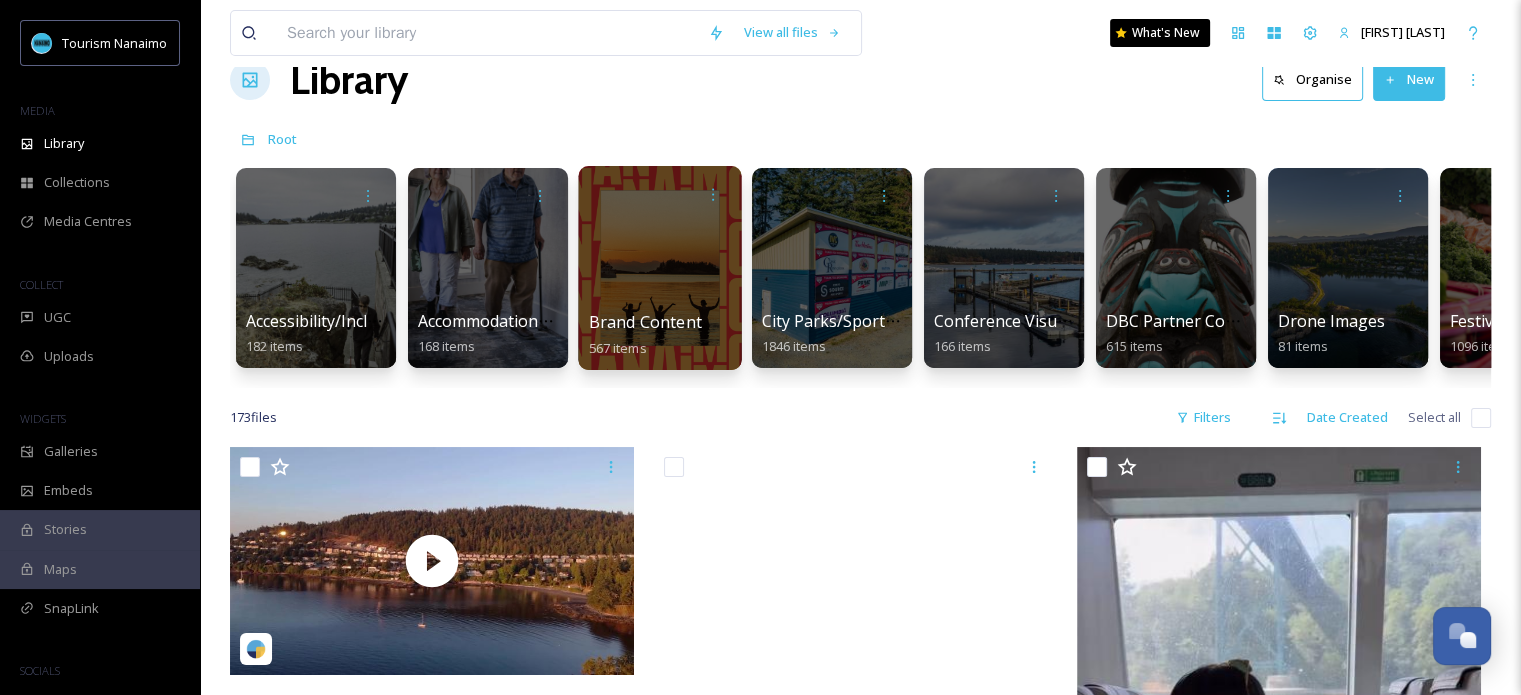 scroll, scrollTop: 0, scrollLeft: 0, axis: both 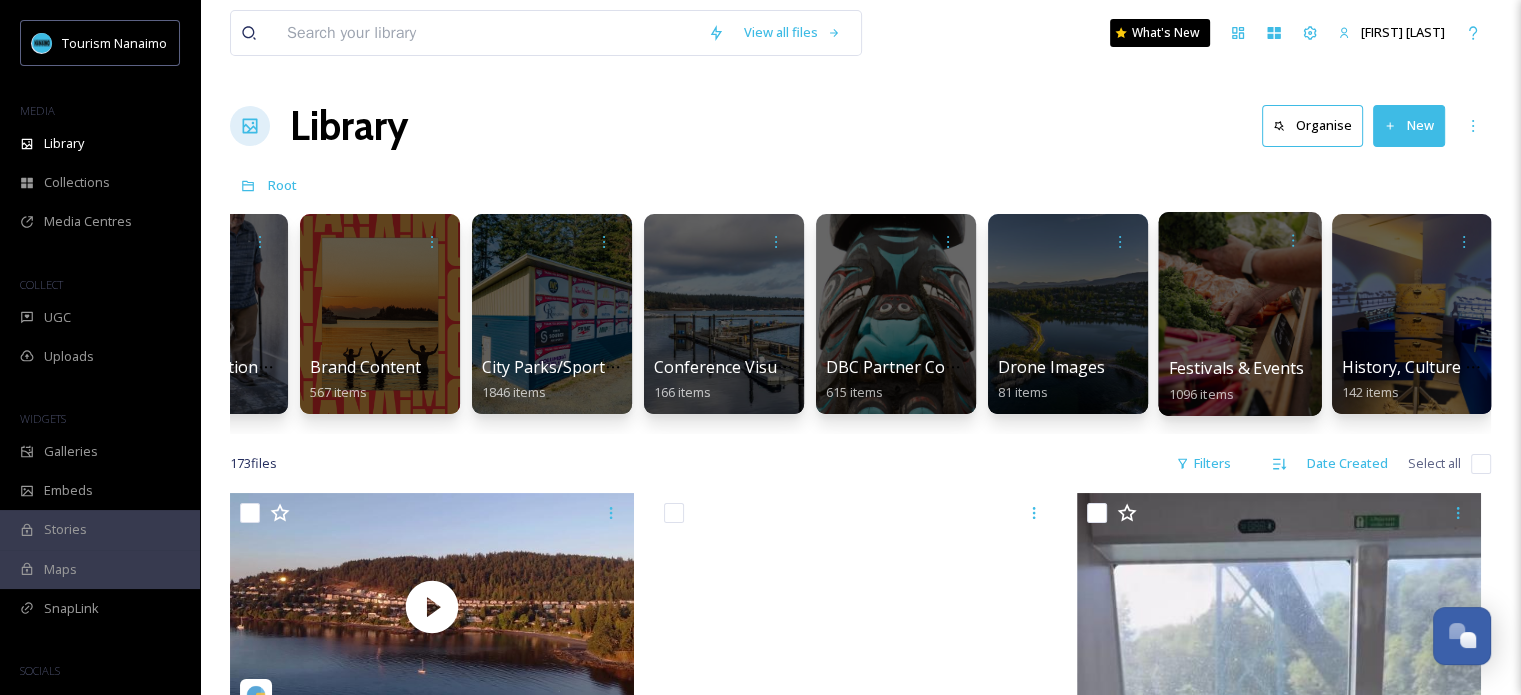 click at bounding box center (1239, 314) 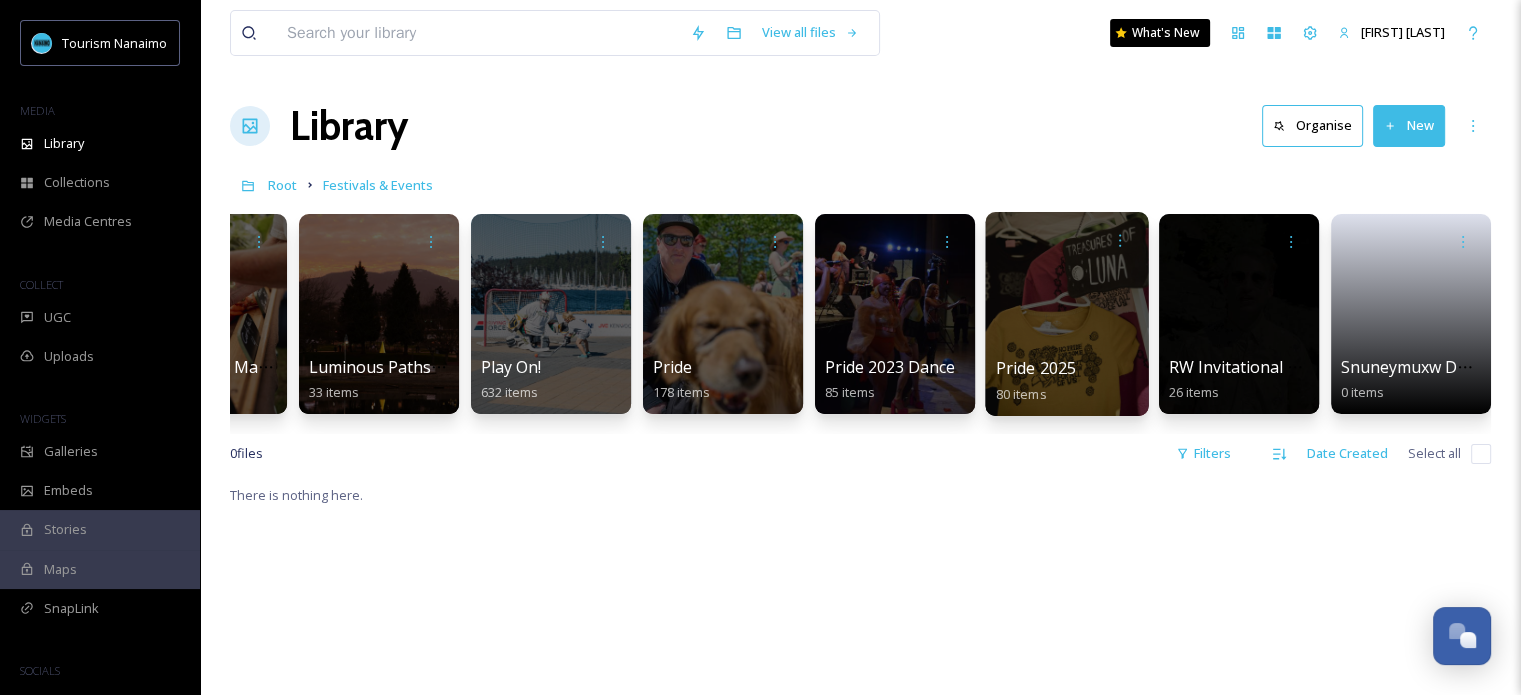 scroll, scrollTop: 0, scrollLeft: 459, axis: horizontal 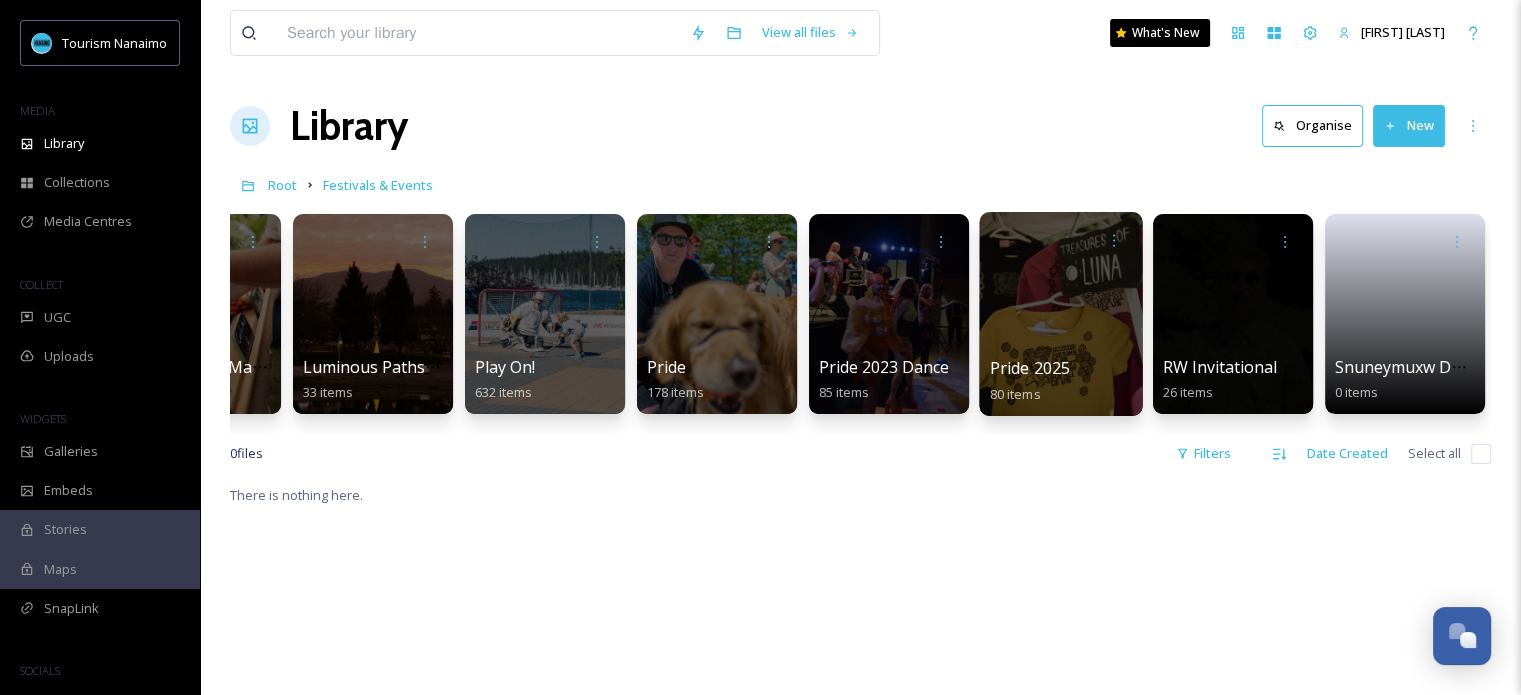 click at bounding box center (1060, 314) 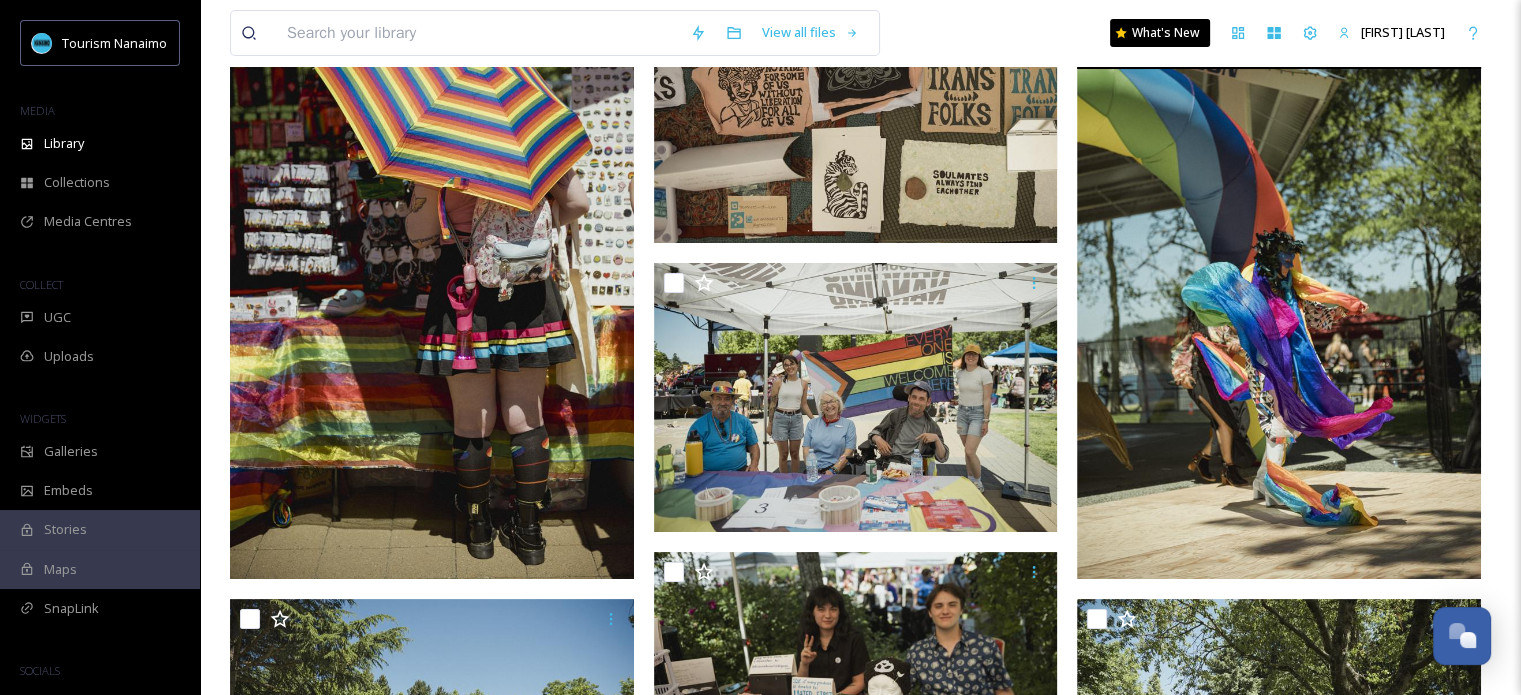 scroll, scrollTop: 400, scrollLeft: 0, axis: vertical 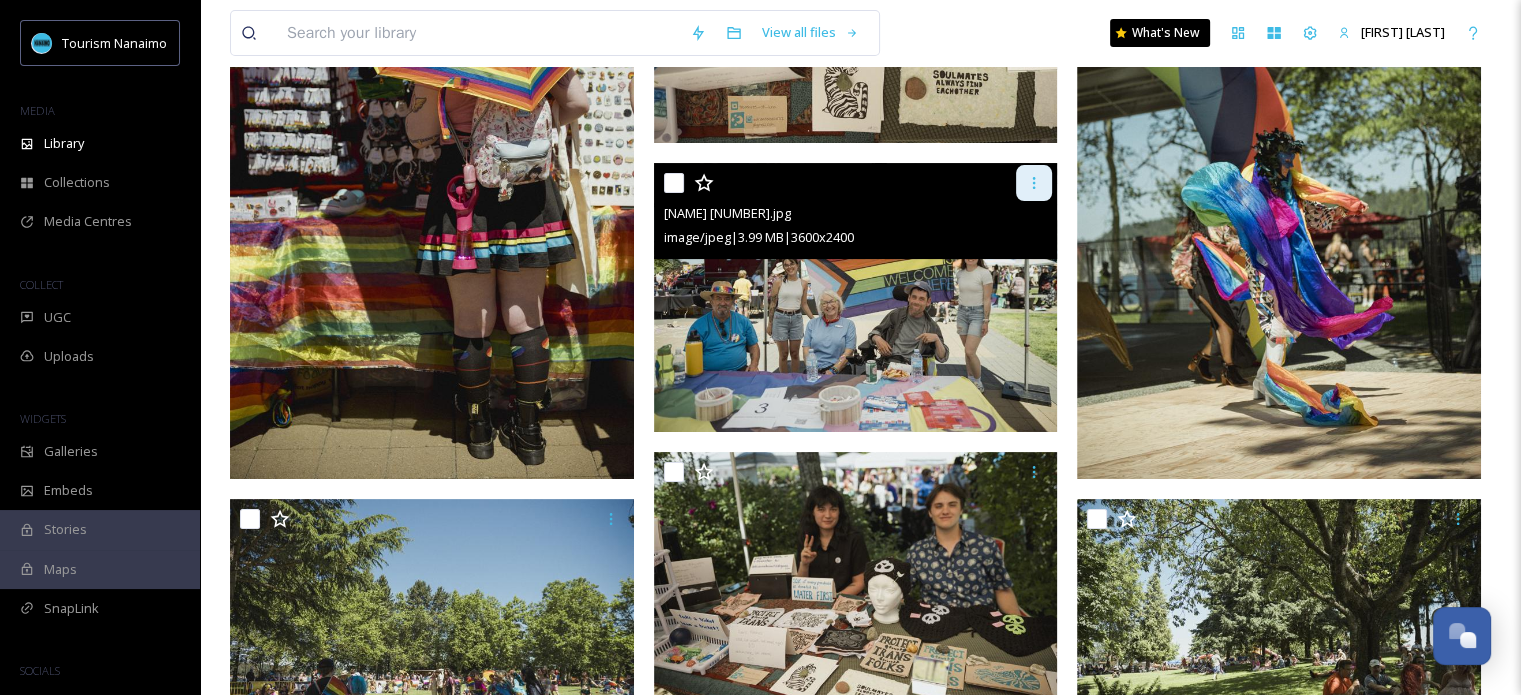 click 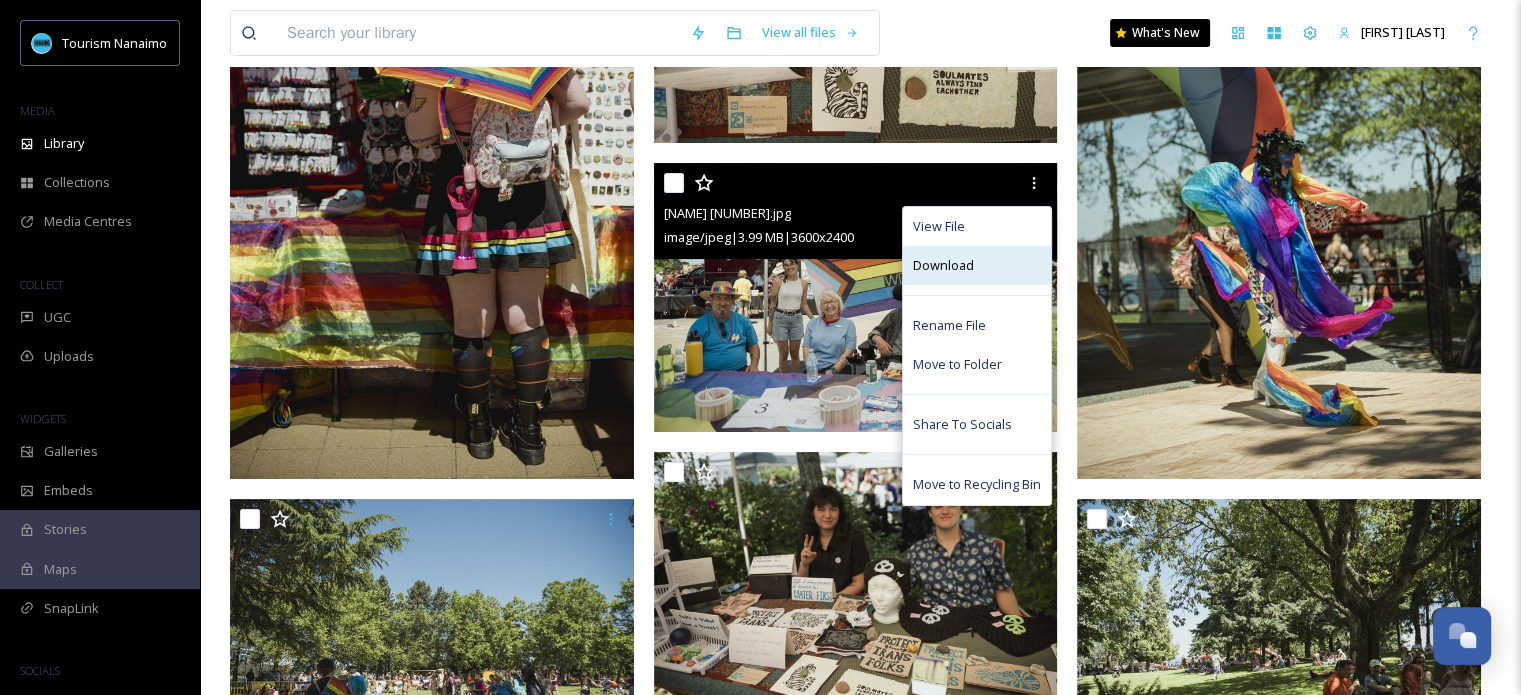 click on "Download" at bounding box center [977, 265] 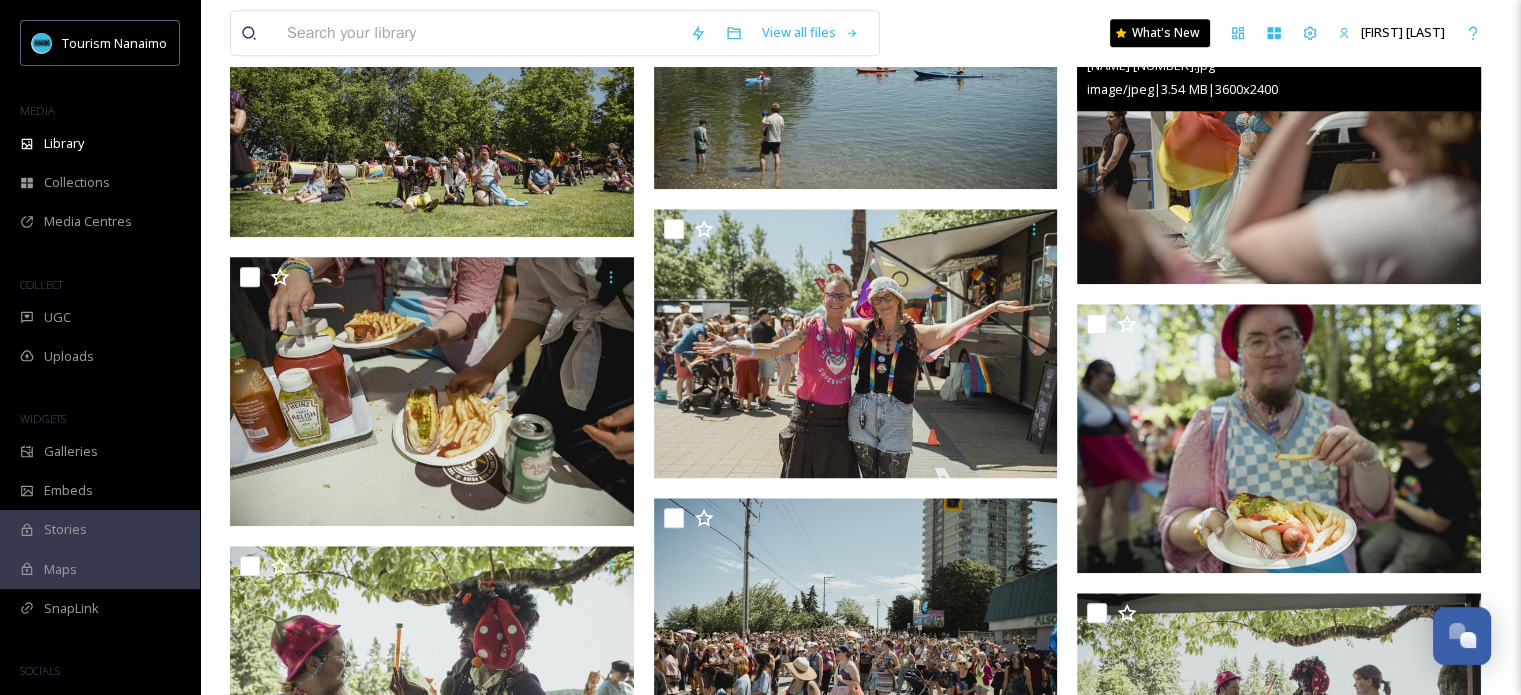 scroll, scrollTop: 1900, scrollLeft: 0, axis: vertical 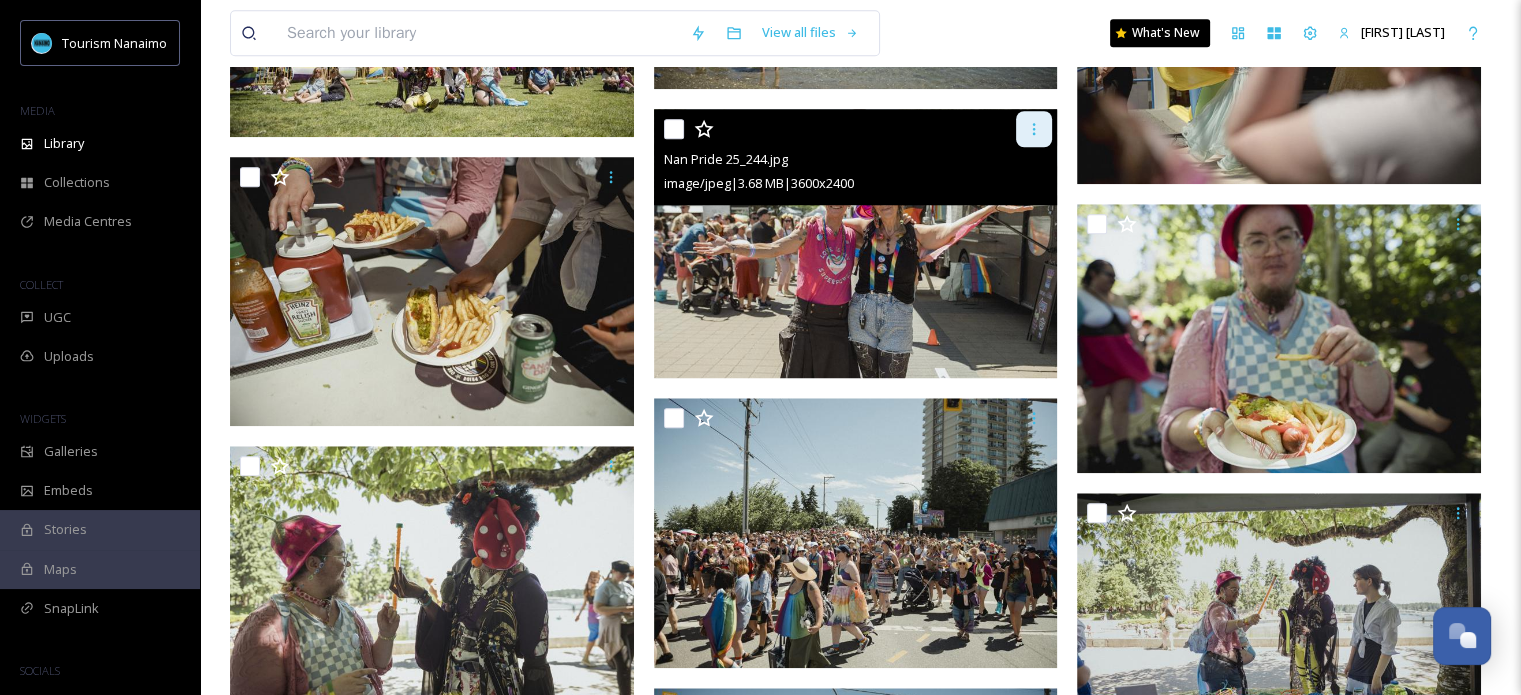 click 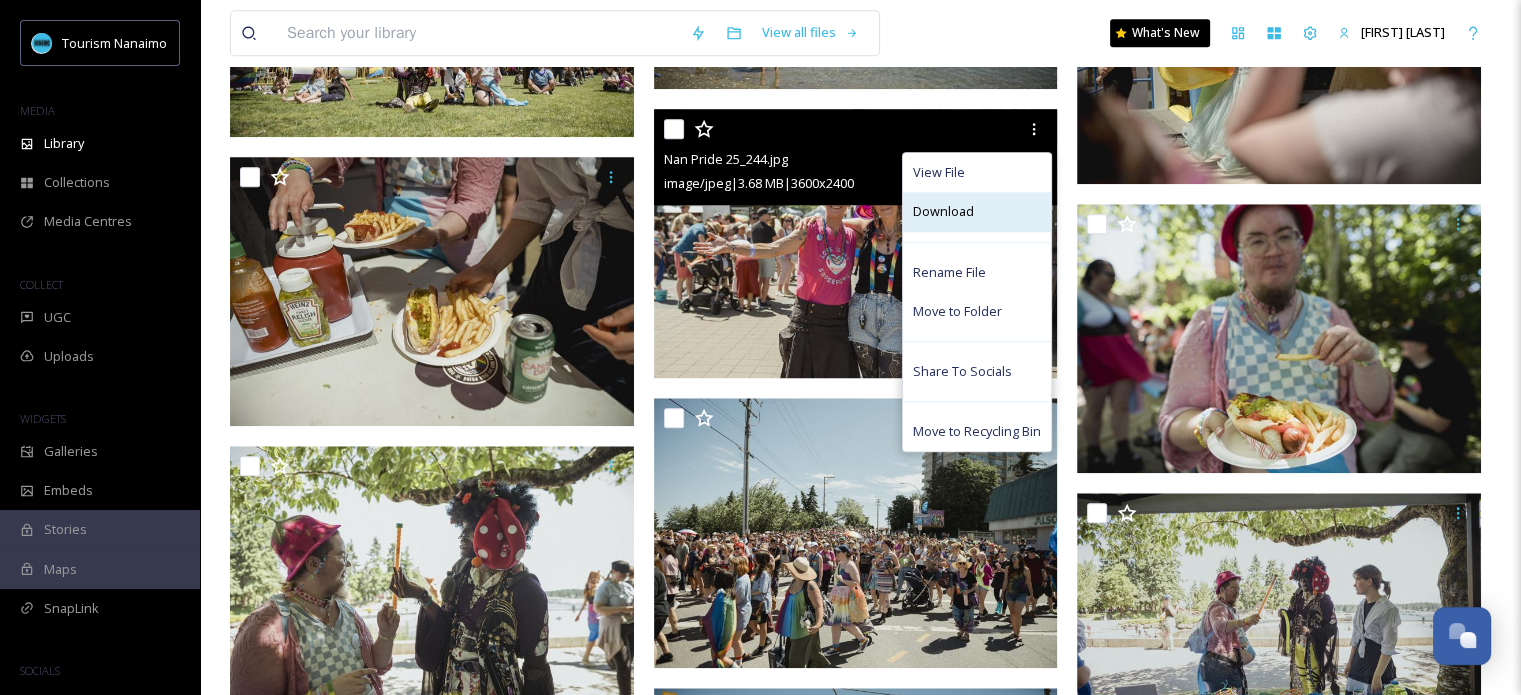 click on "Download" at bounding box center (943, 211) 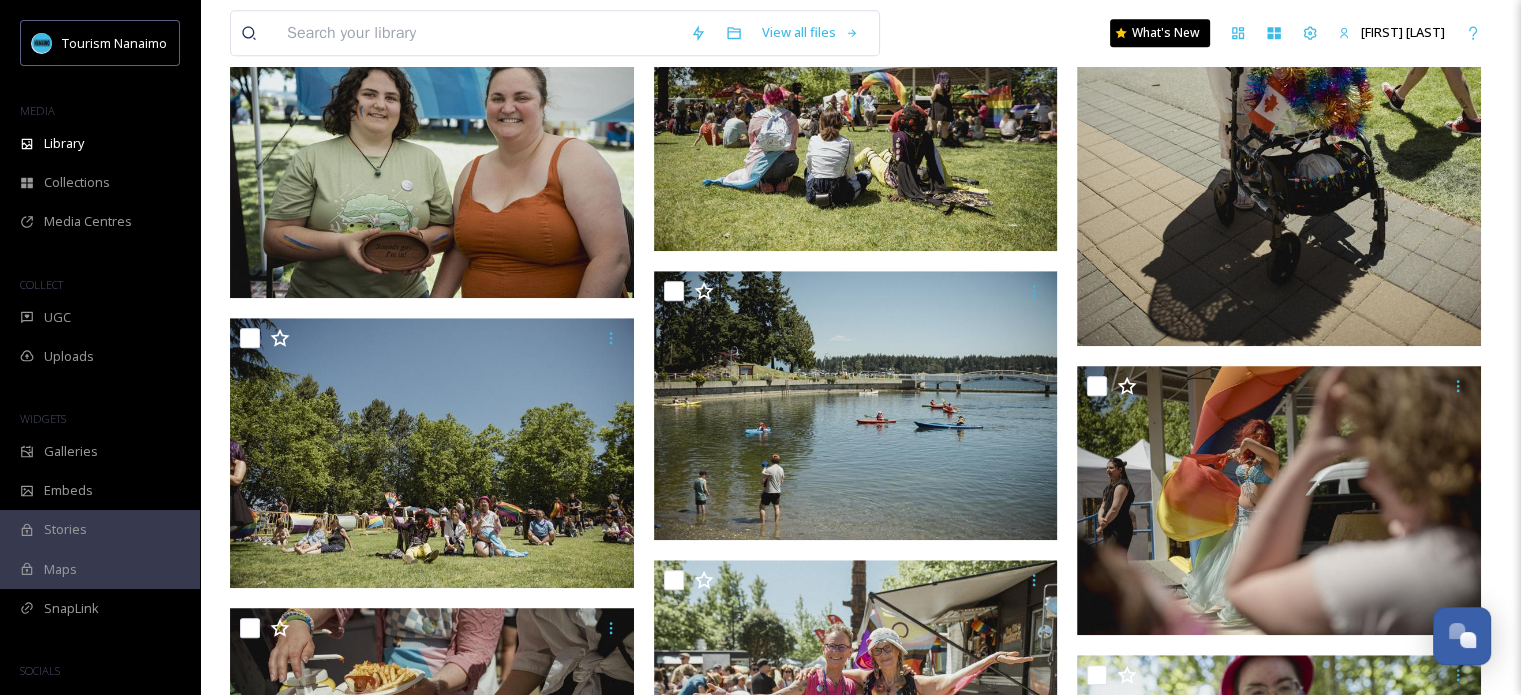 scroll, scrollTop: 1400, scrollLeft: 0, axis: vertical 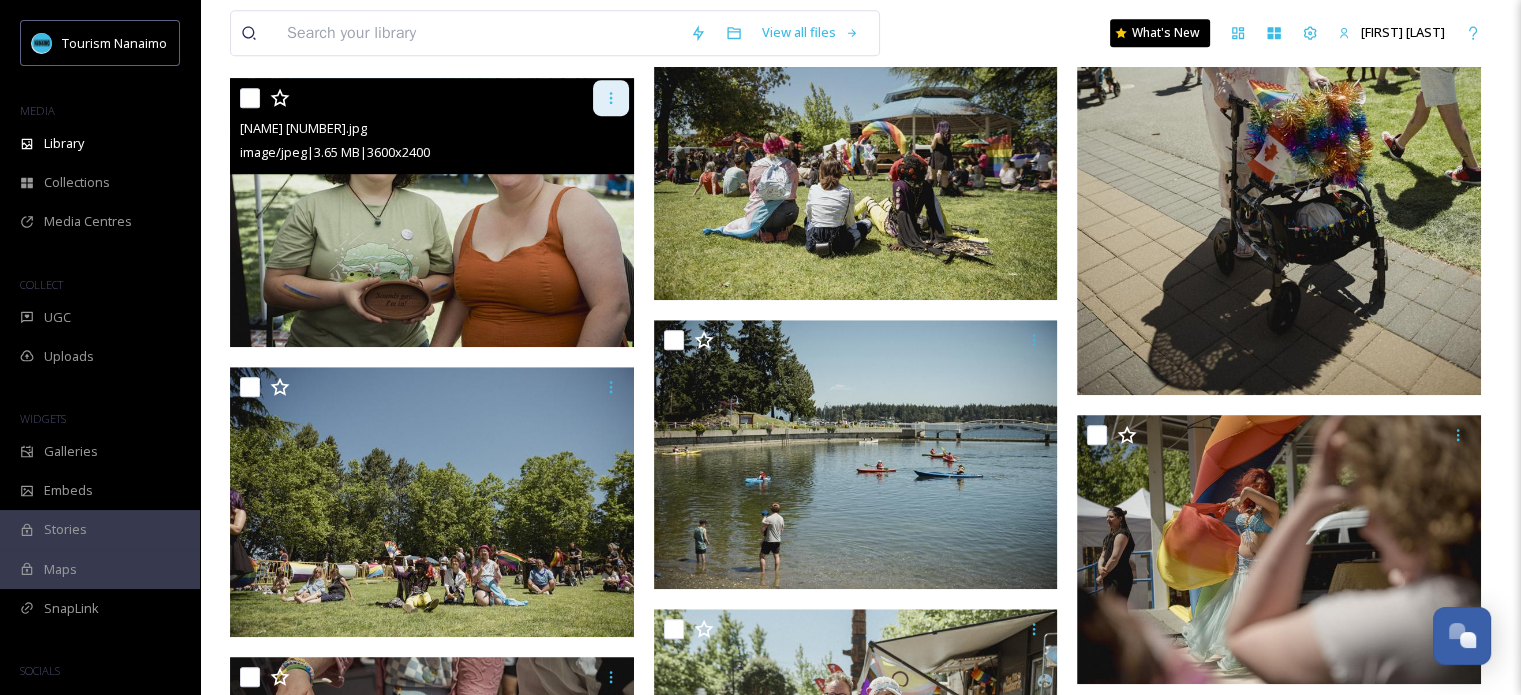 click 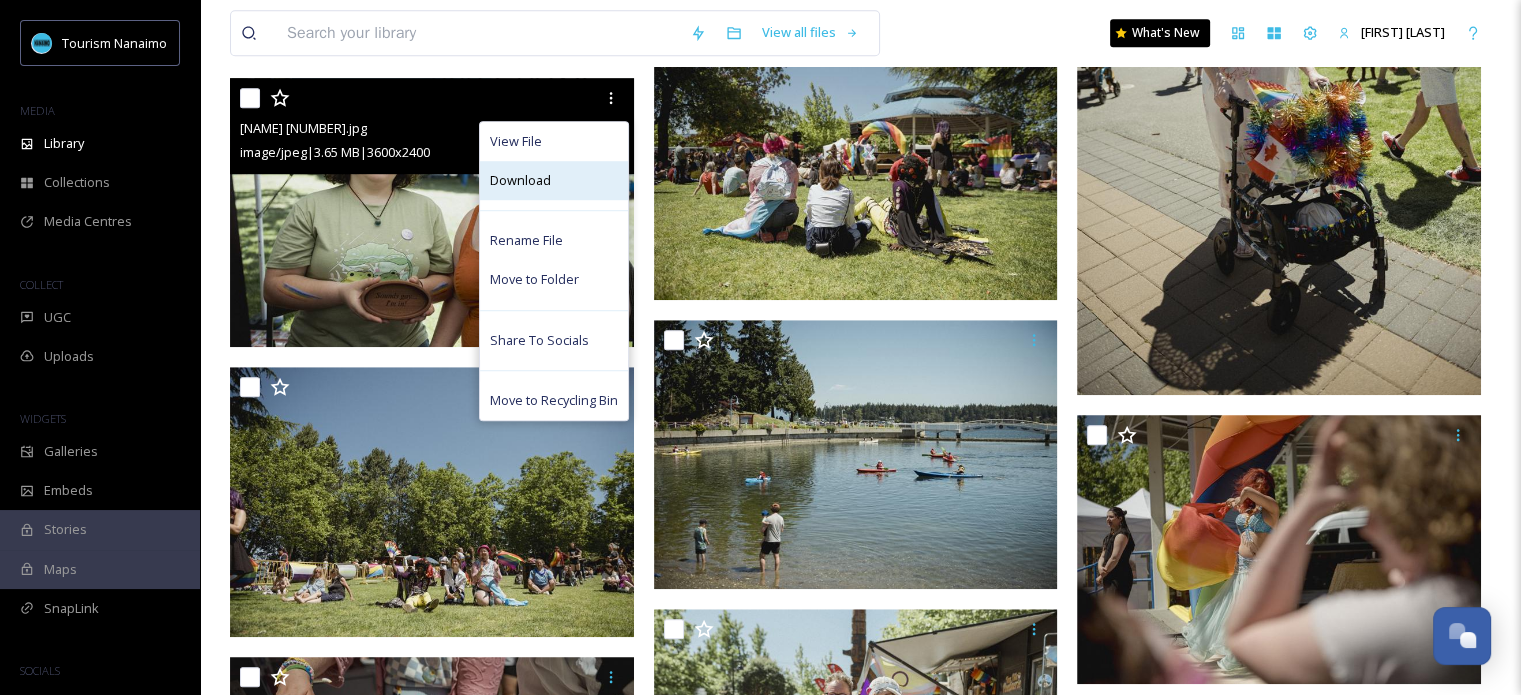 click on "Download" at bounding box center (520, 180) 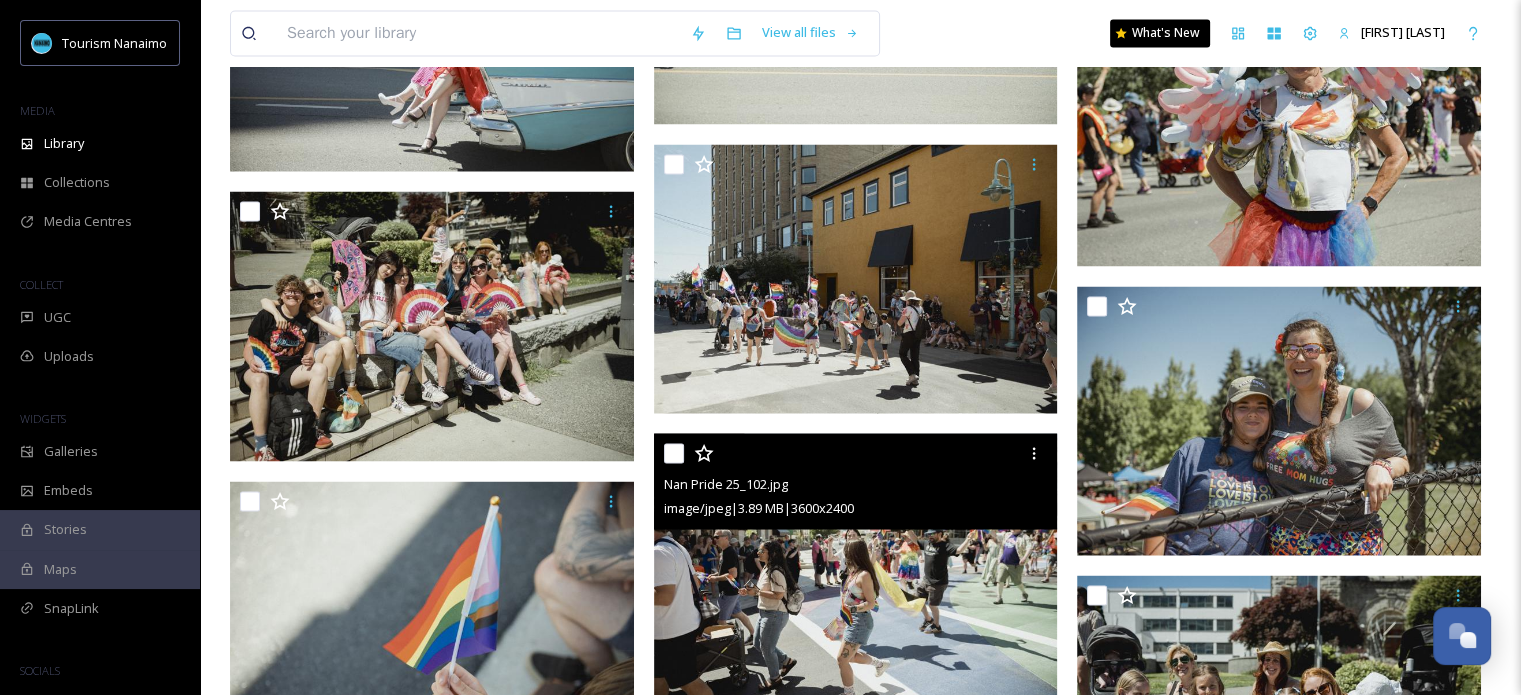 scroll, scrollTop: 3600, scrollLeft: 0, axis: vertical 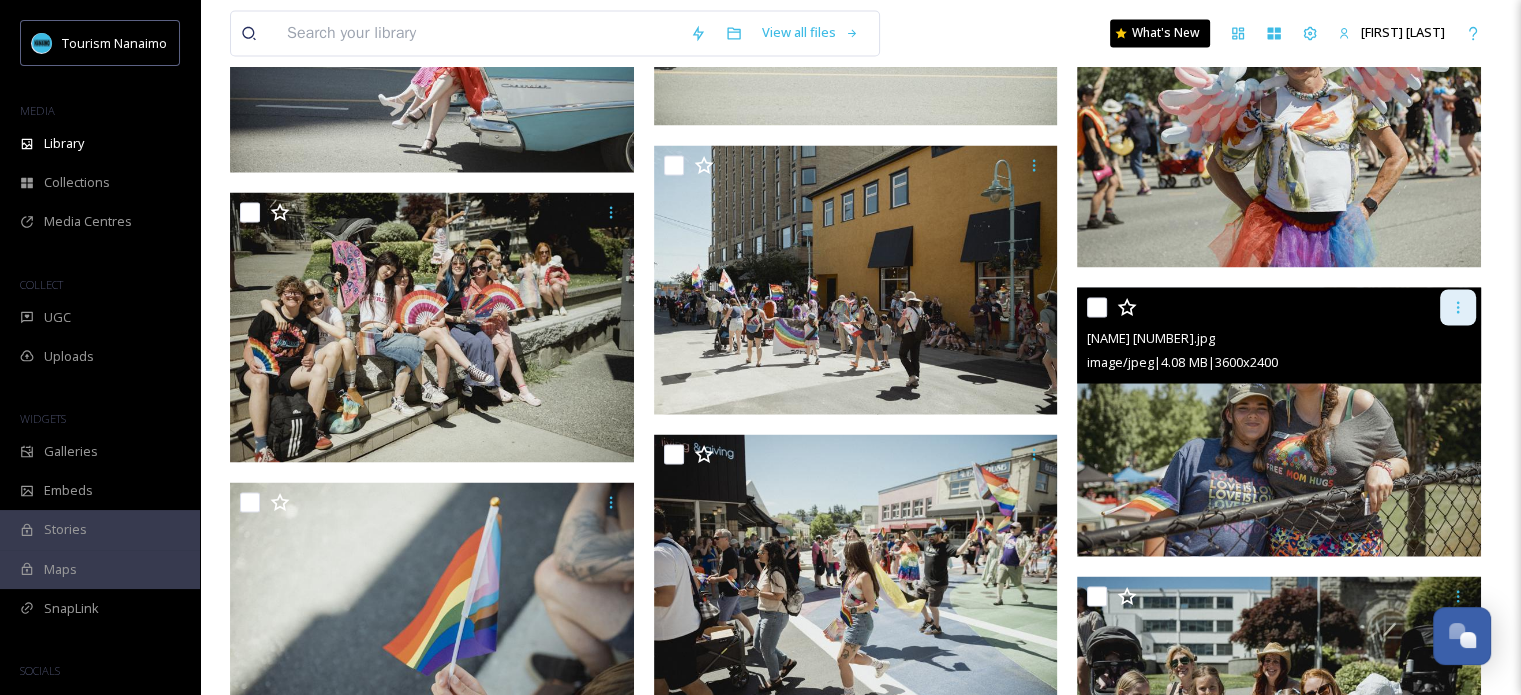 click 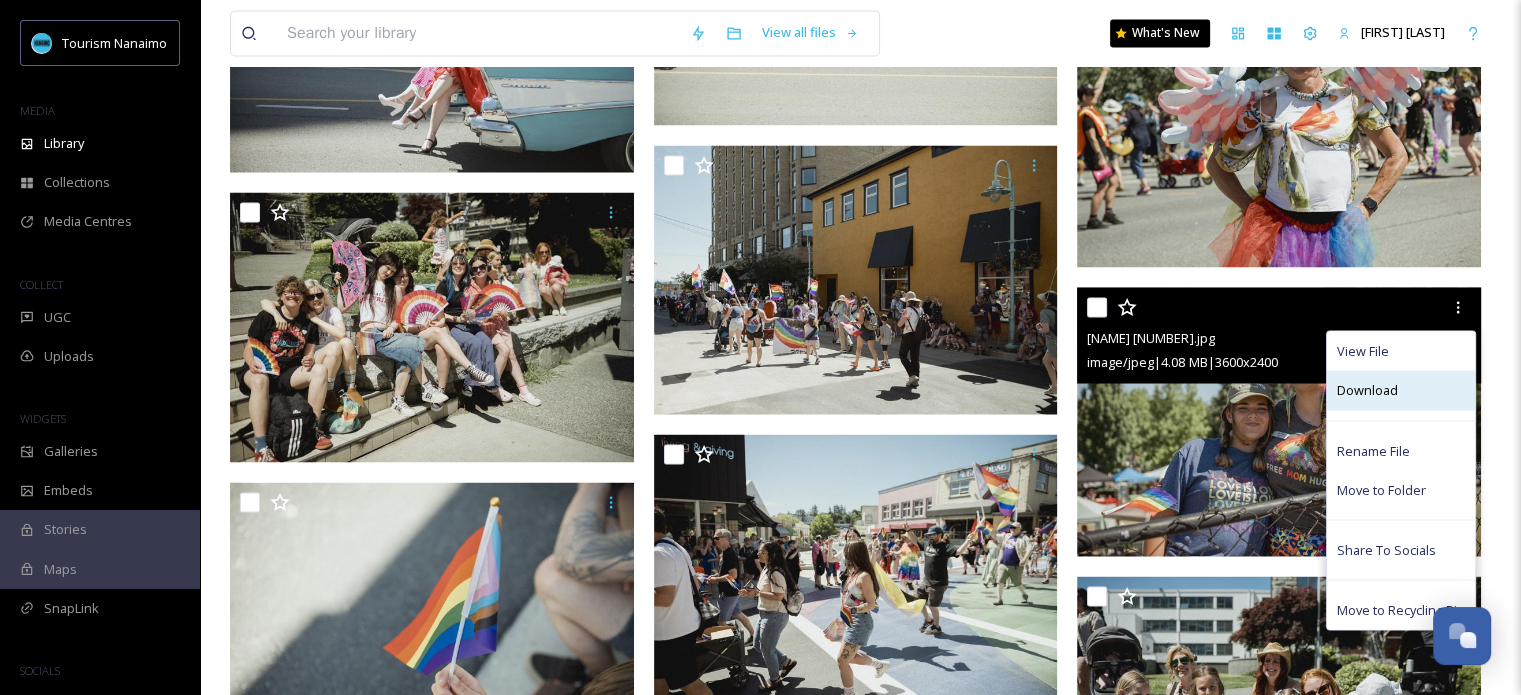 click on "Download" at bounding box center [1367, 389] 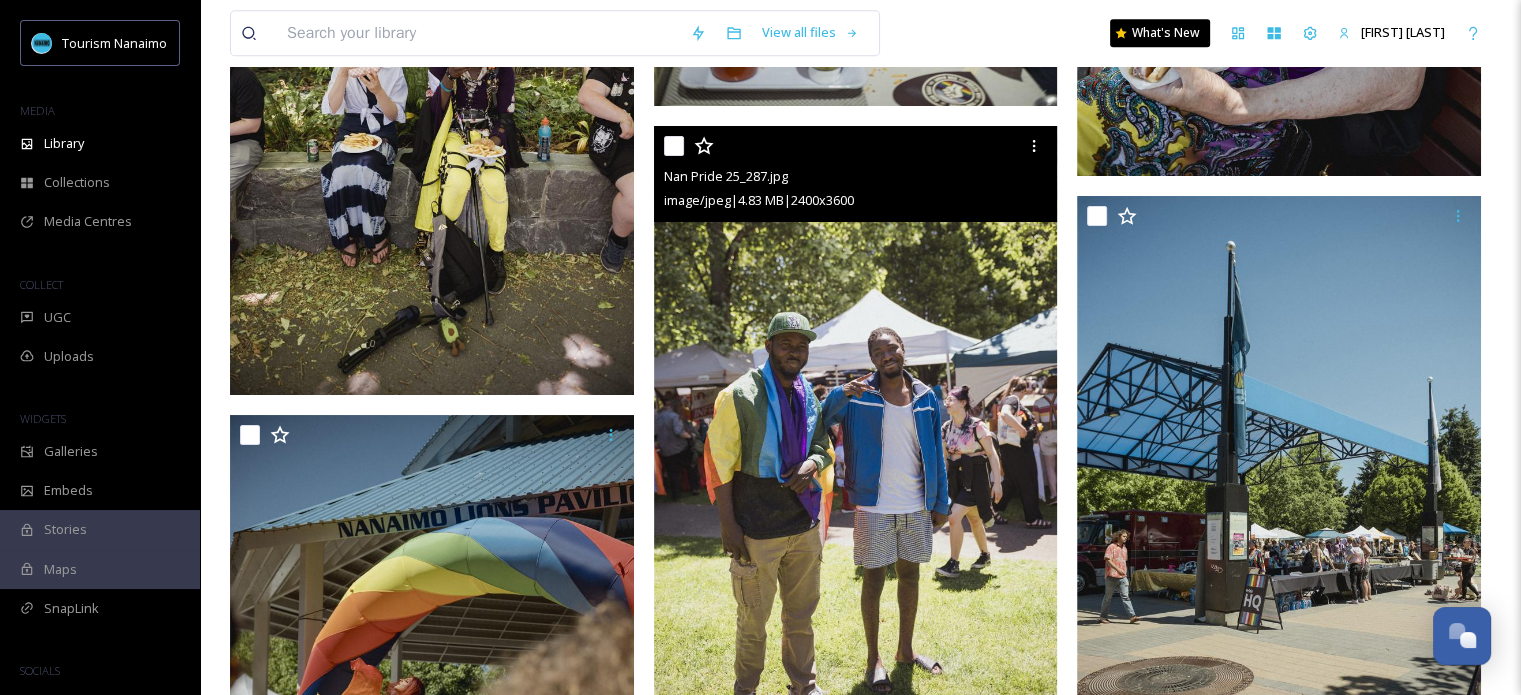 scroll, scrollTop: 10040, scrollLeft: 0, axis: vertical 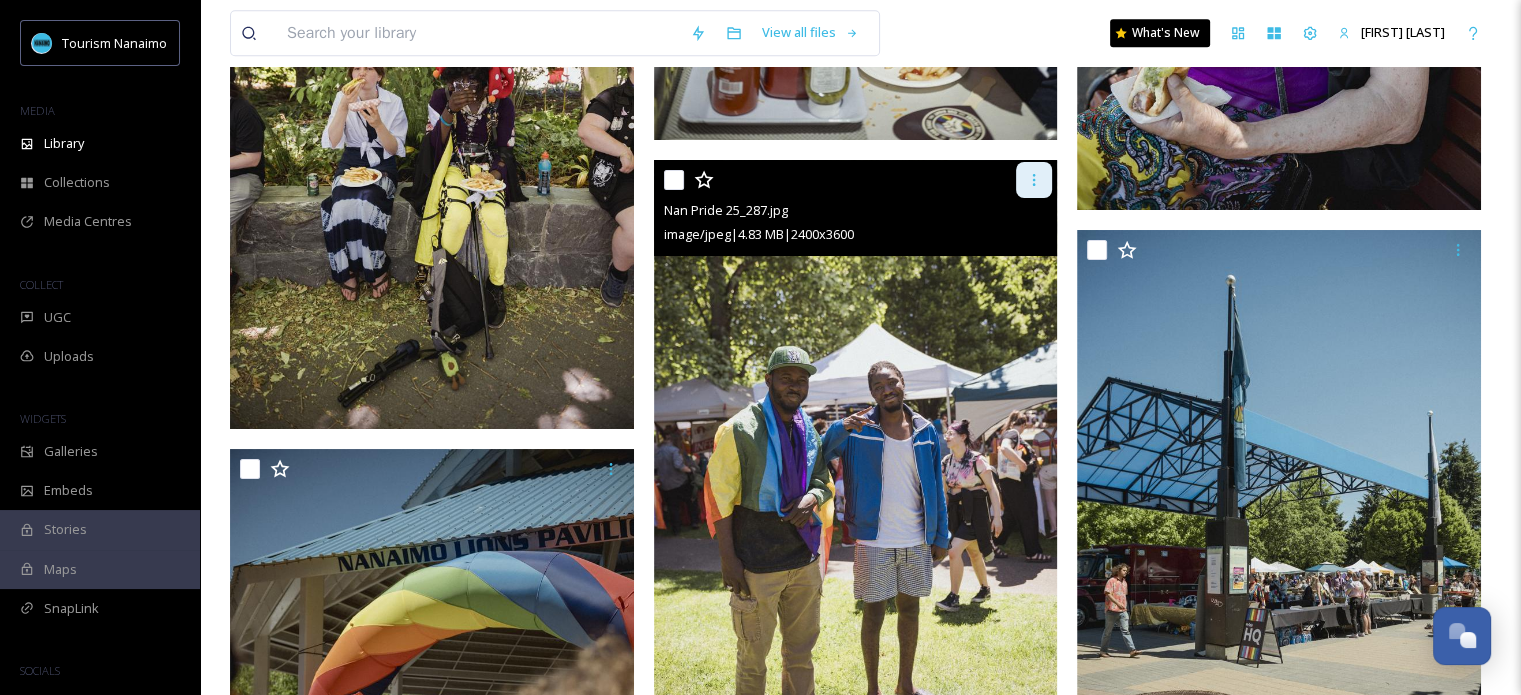 click 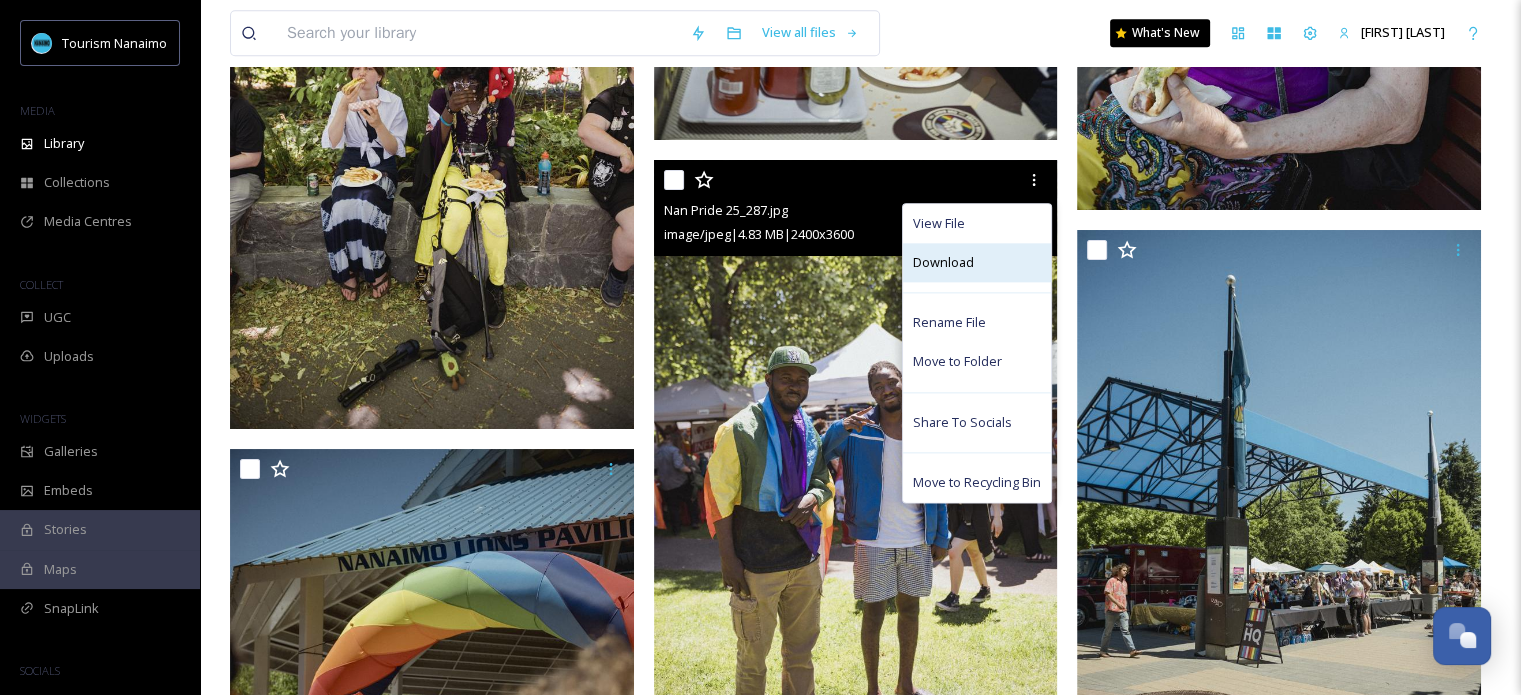 click on "Download" at bounding box center (943, 262) 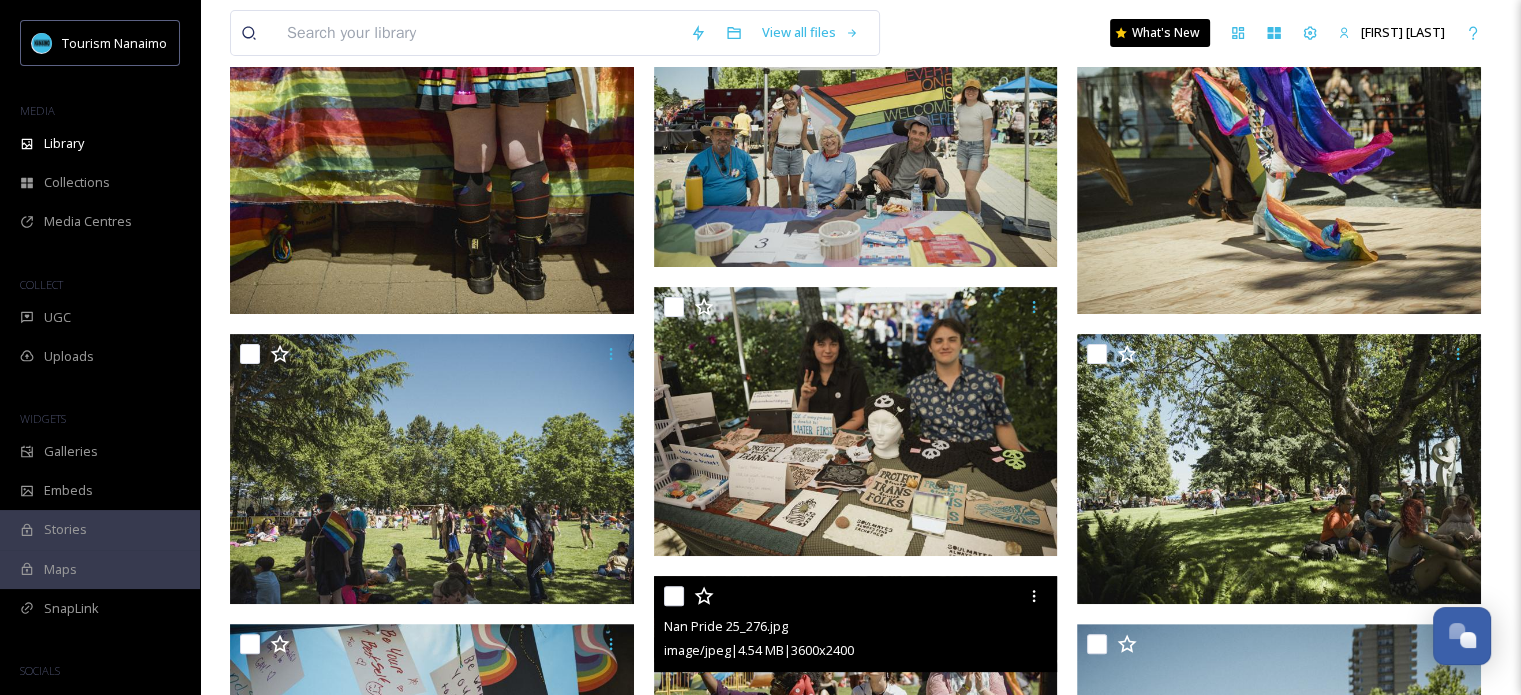 scroll, scrollTop: 440, scrollLeft: 0, axis: vertical 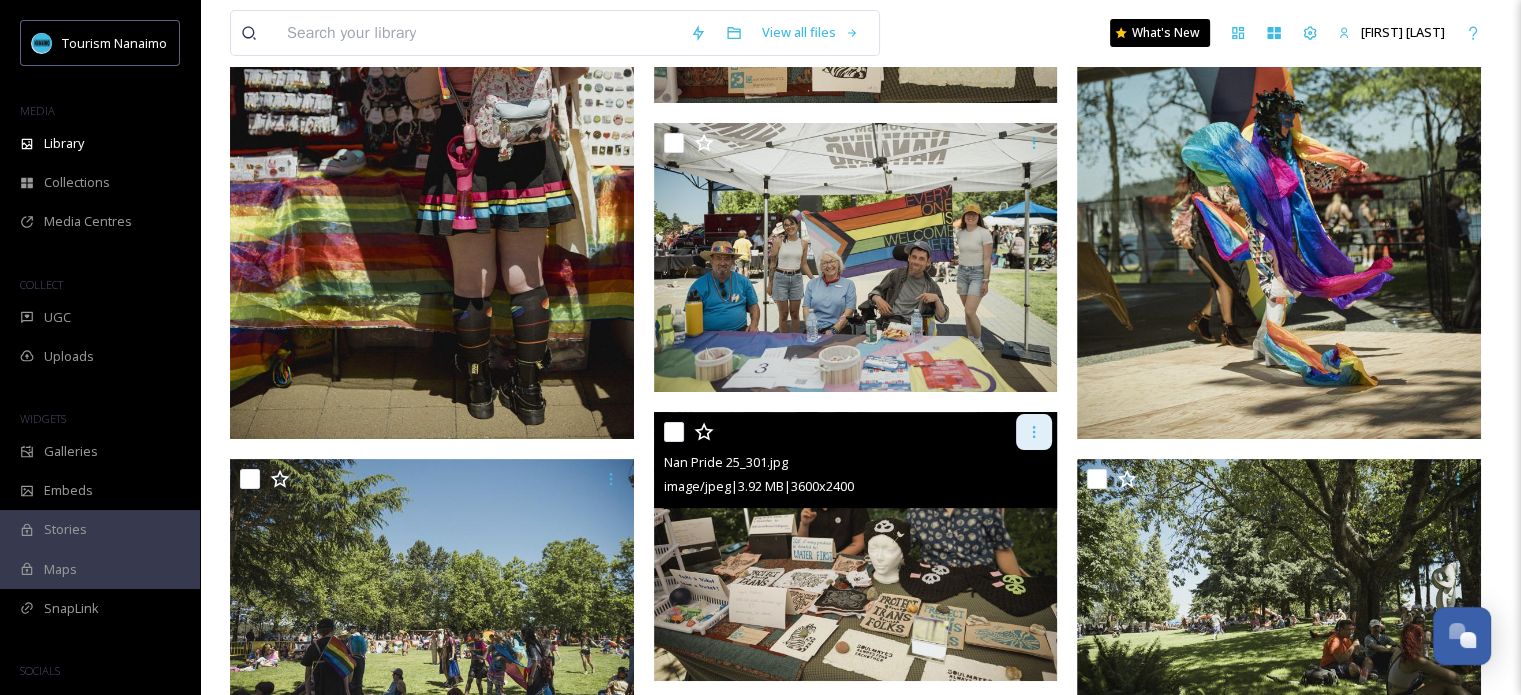 click 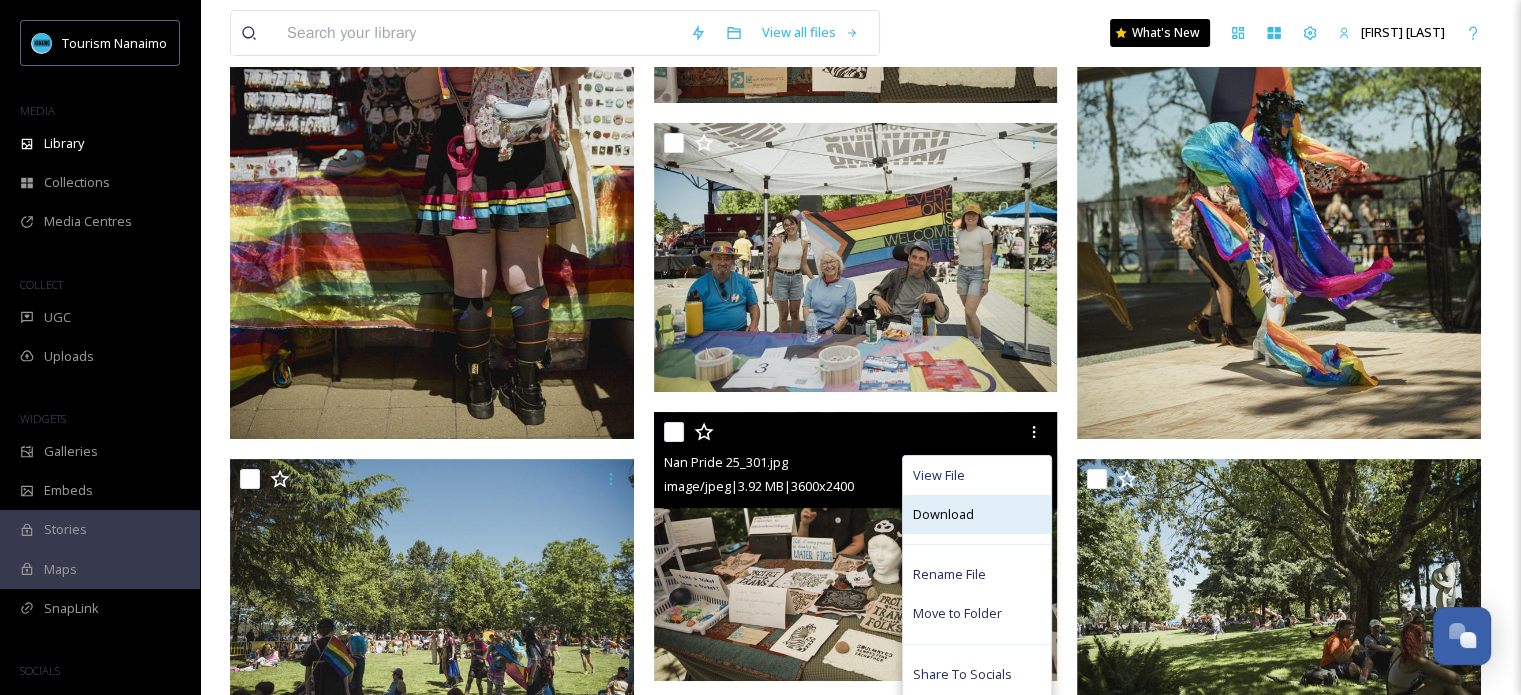 click on "Download" at bounding box center (943, 514) 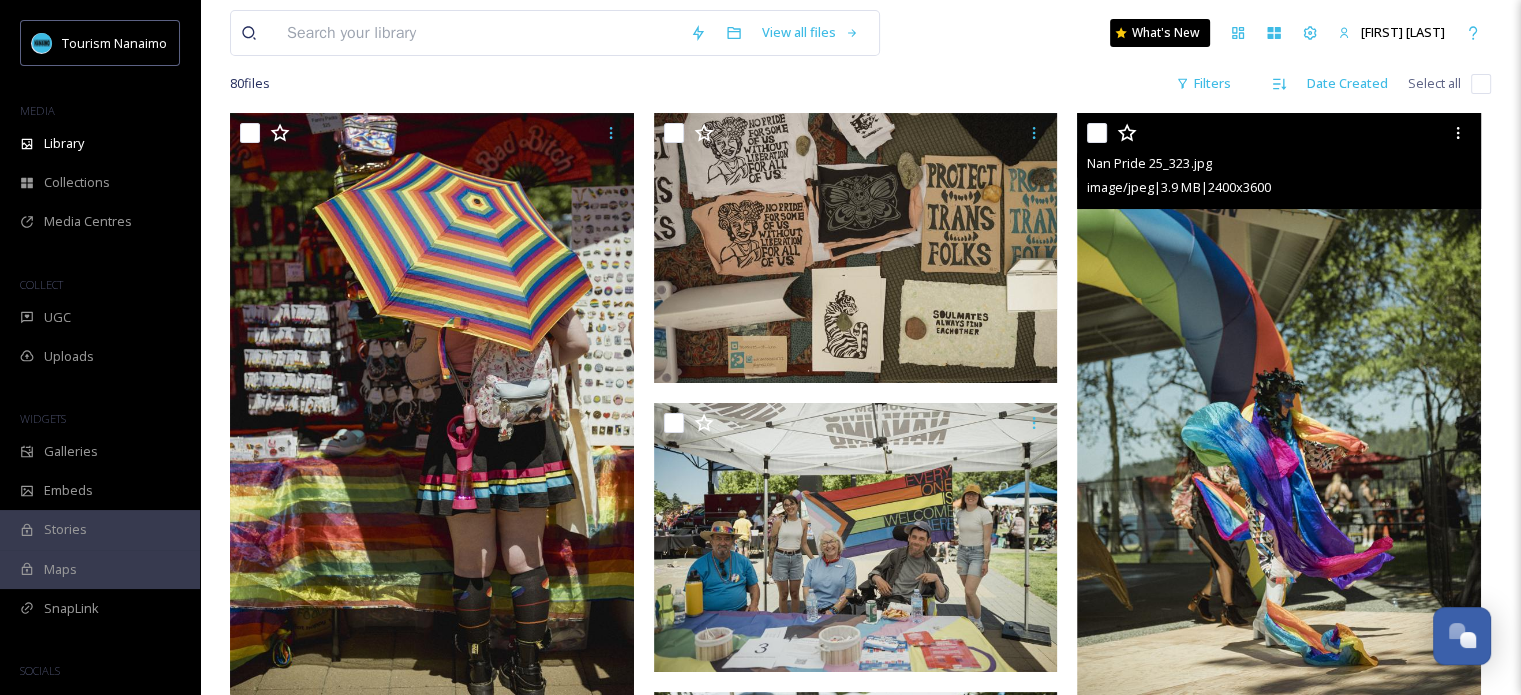 scroll, scrollTop: 0, scrollLeft: 0, axis: both 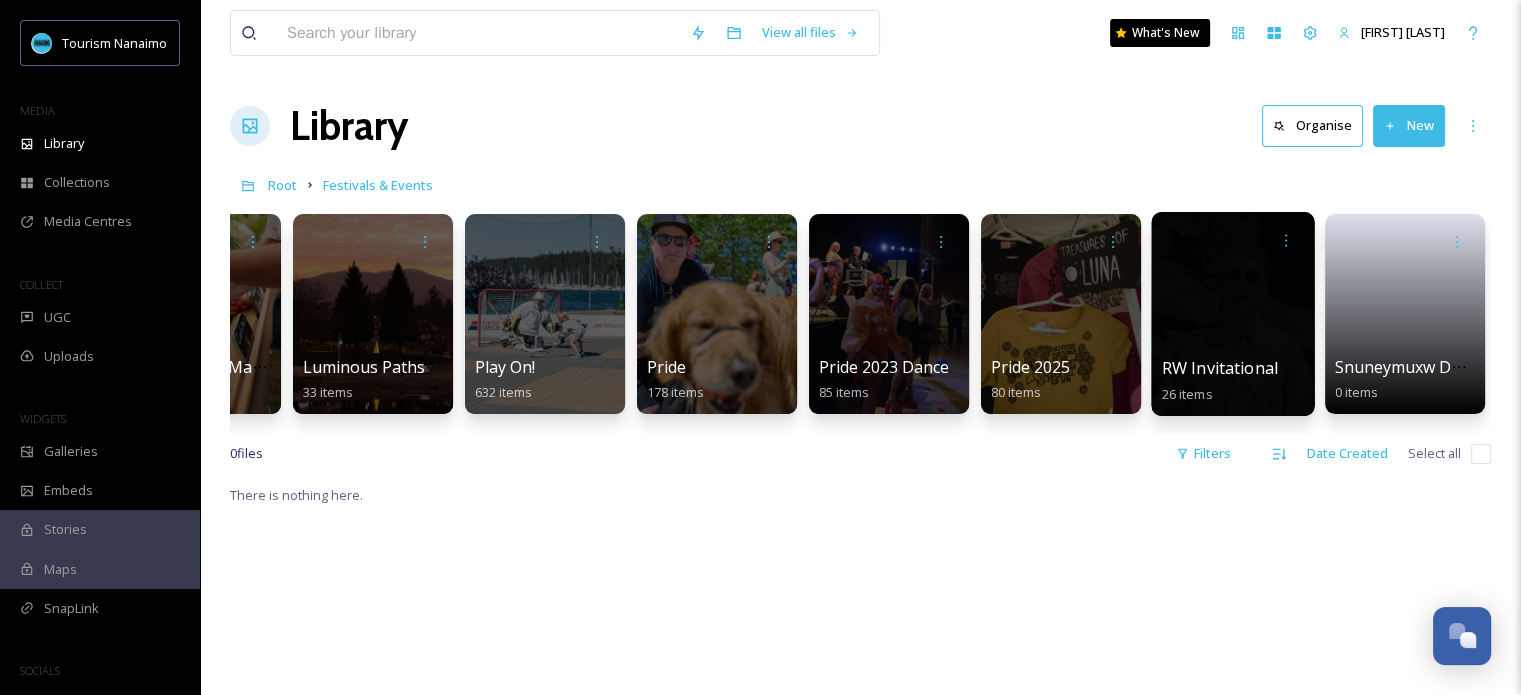 click at bounding box center [1232, 314] 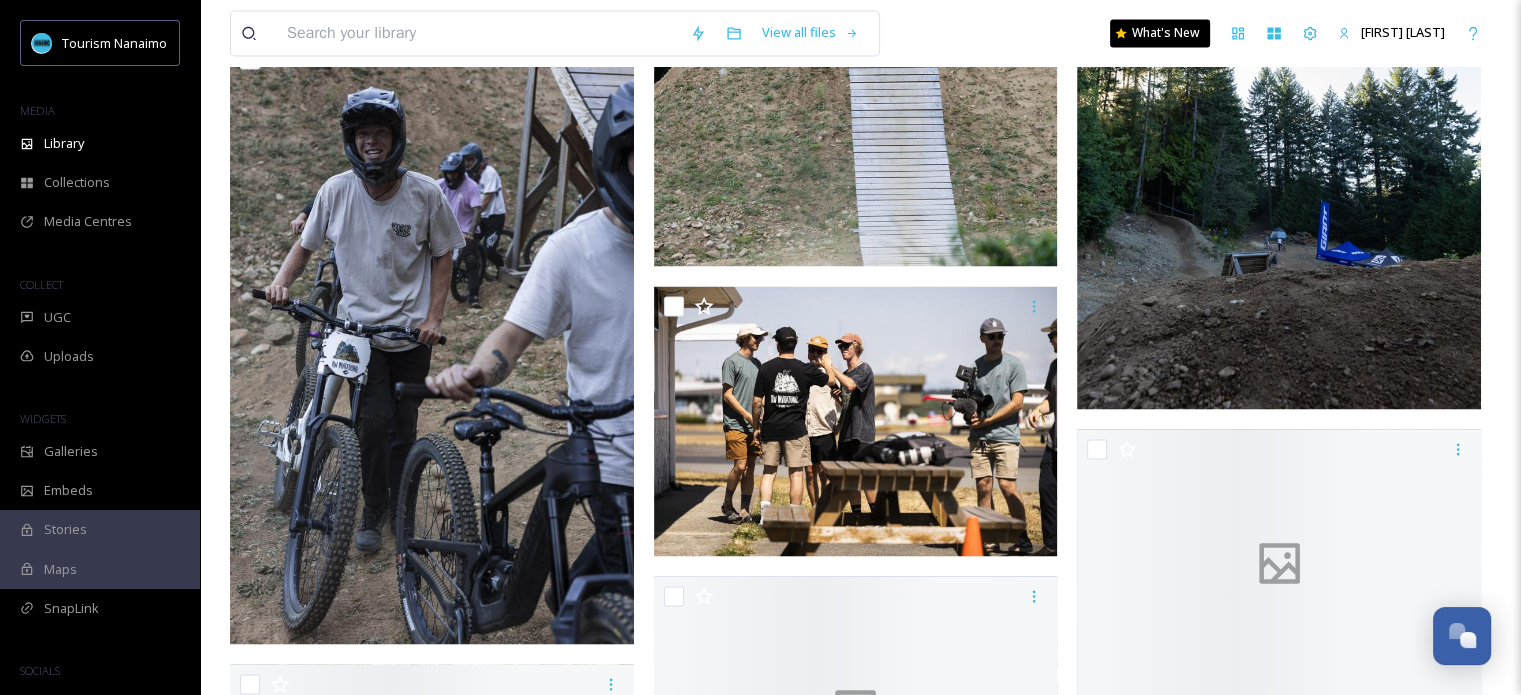 scroll, scrollTop: 3700, scrollLeft: 0, axis: vertical 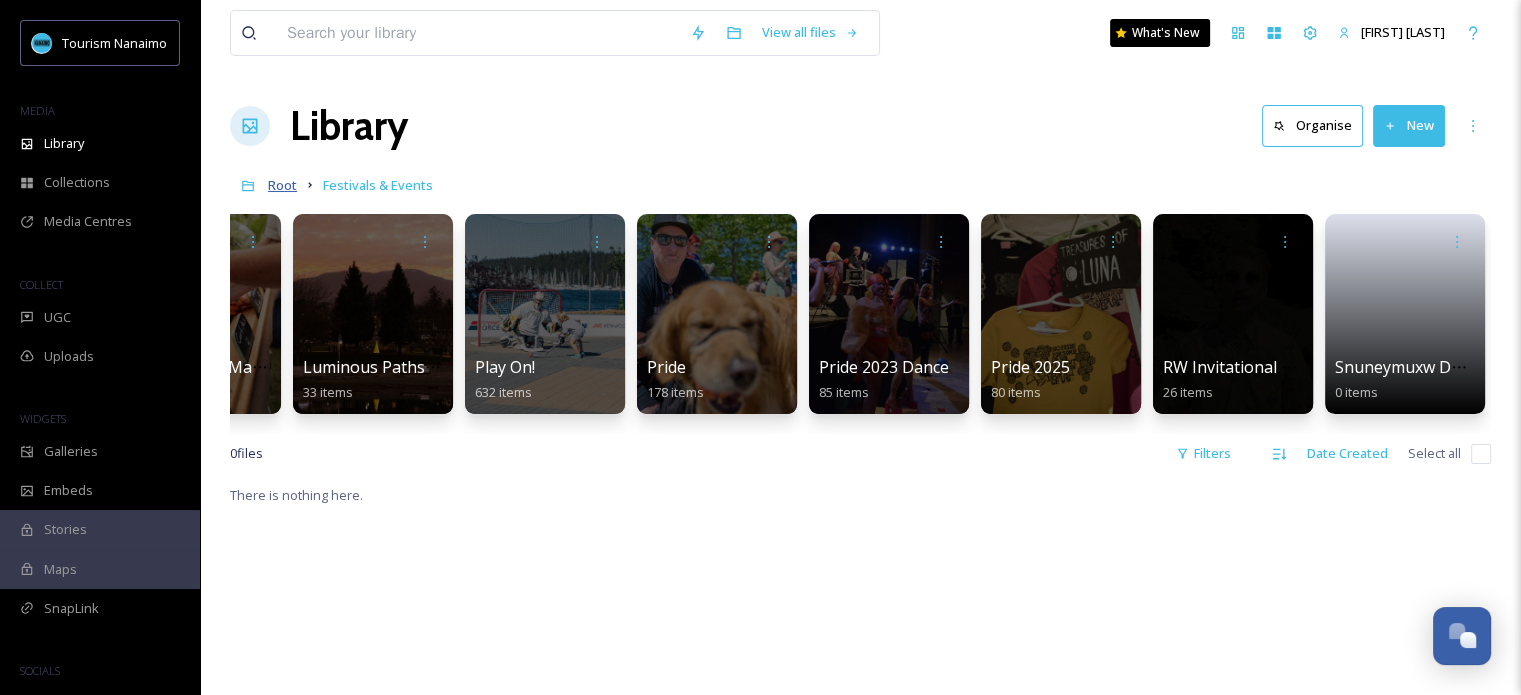 click on "Root" at bounding box center (282, 185) 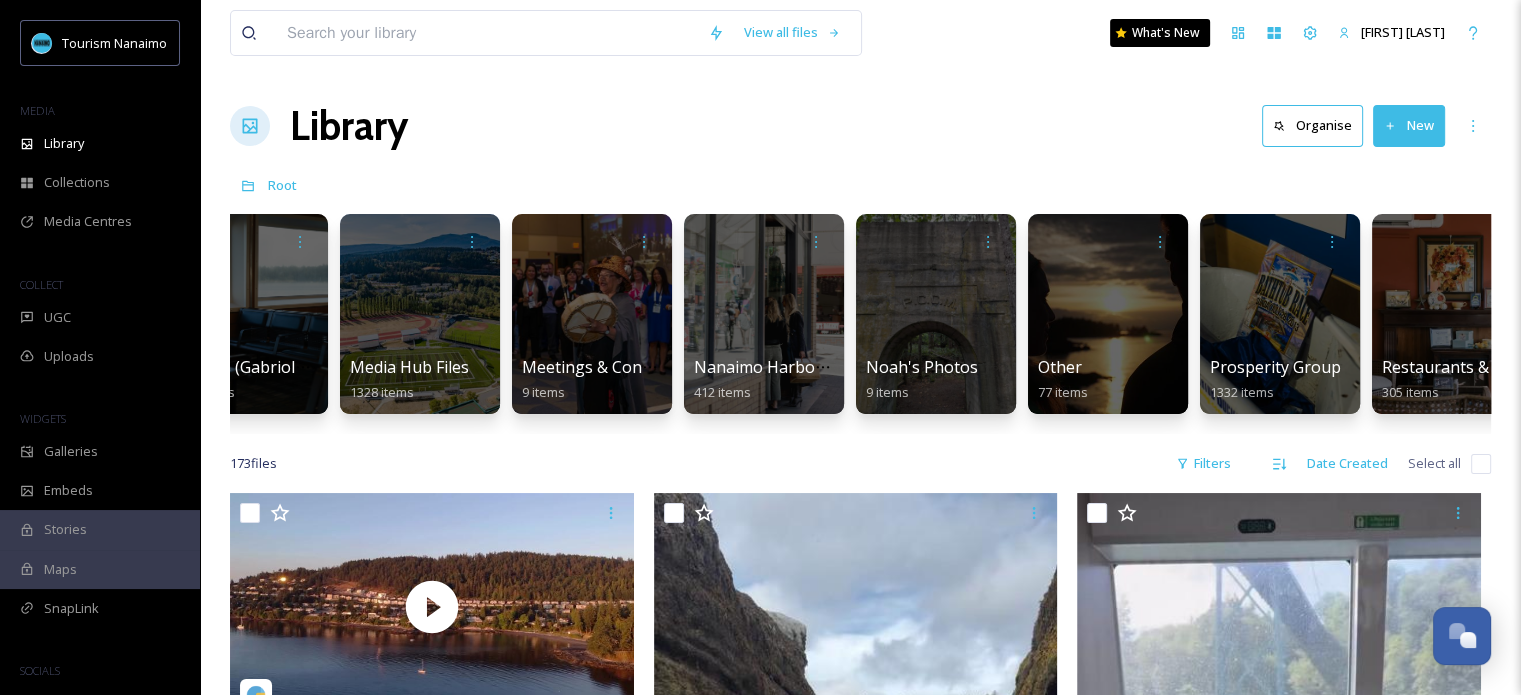 scroll, scrollTop: 0, scrollLeft: 1620, axis: horizontal 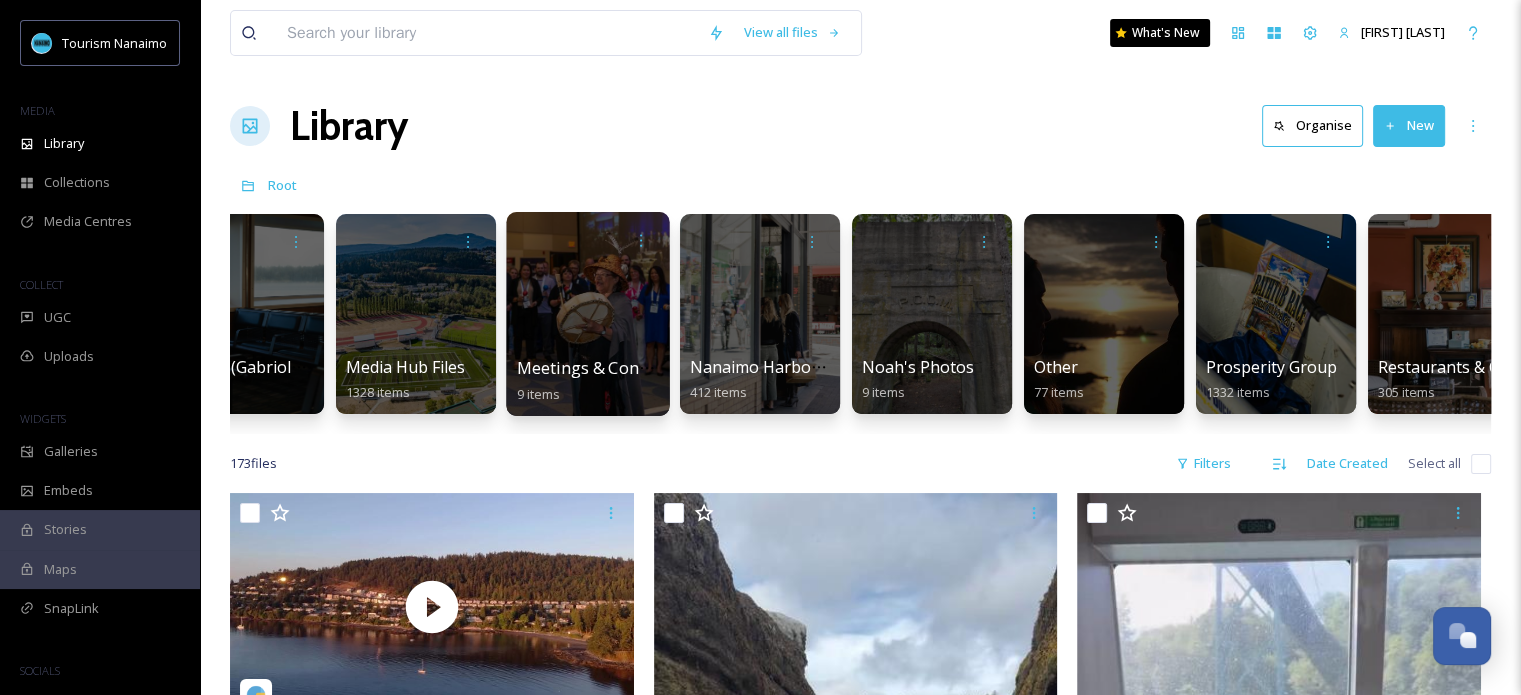 click at bounding box center (587, 314) 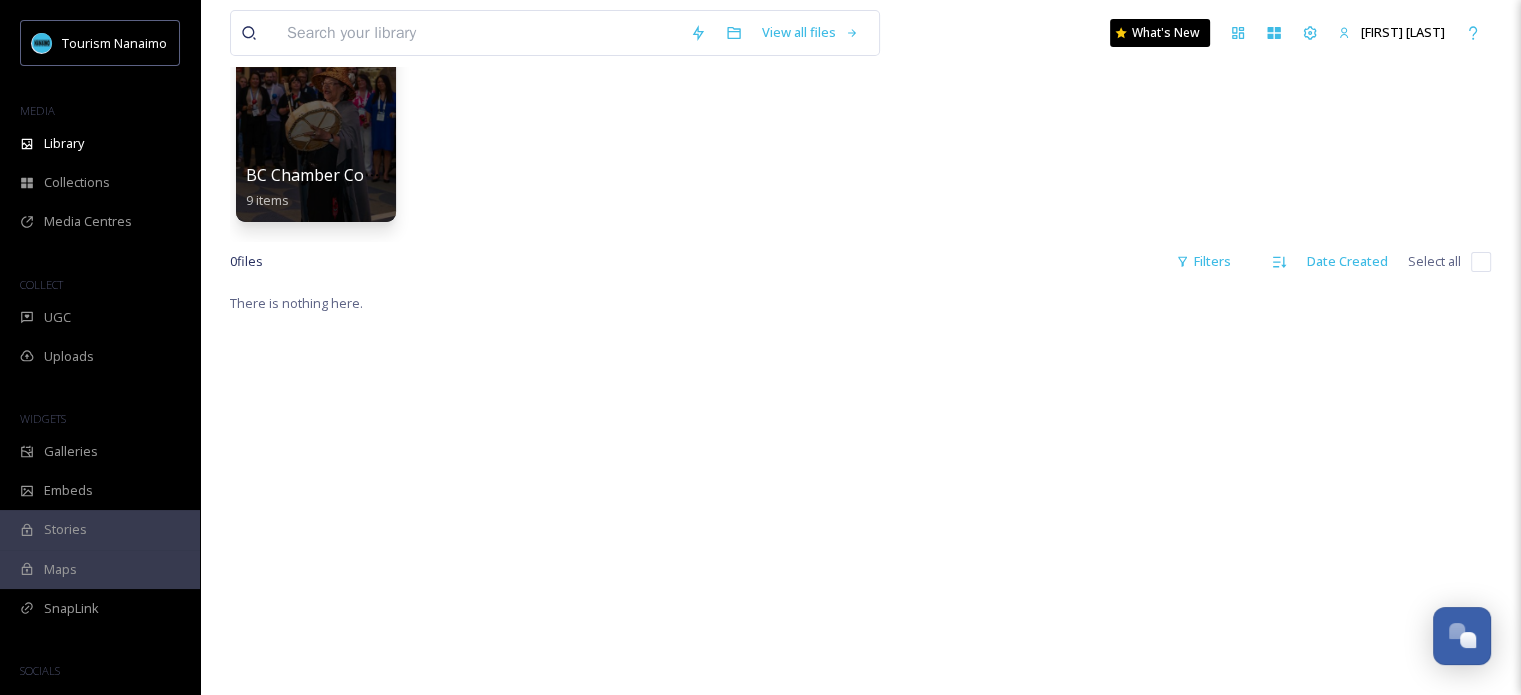 scroll, scrollTop: 0, scrollLeft: 0, axis: both 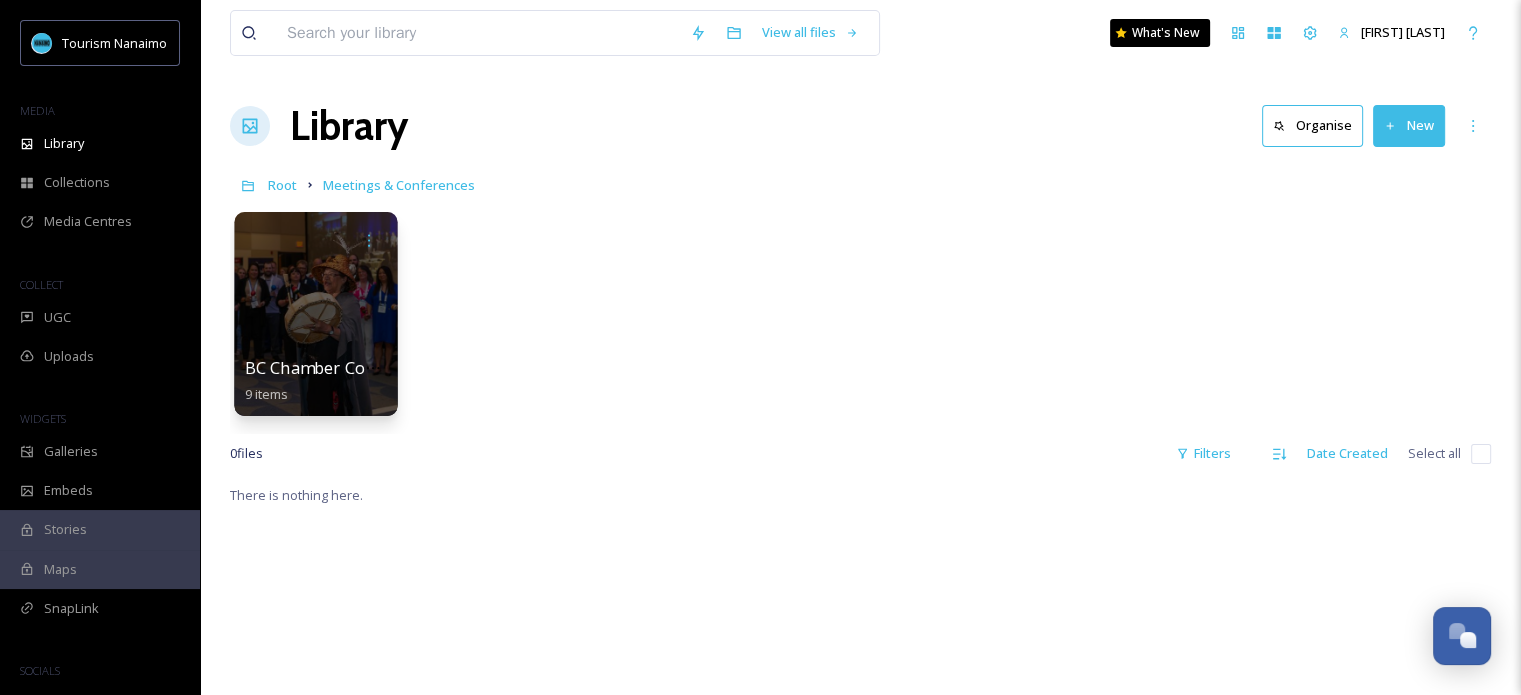 click at bounding box center (315, 314) 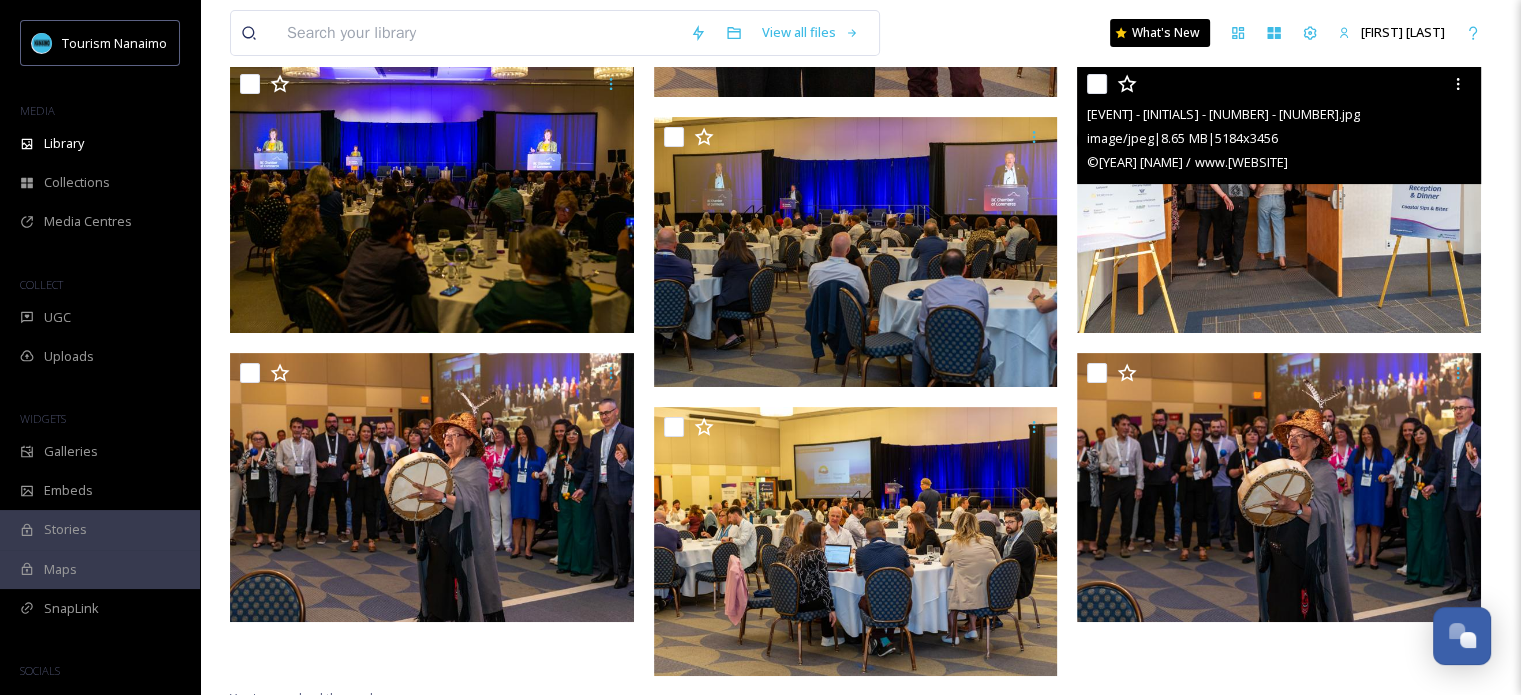scroll, scrollTop: 513, scrollLeft: 0, axis: vertical 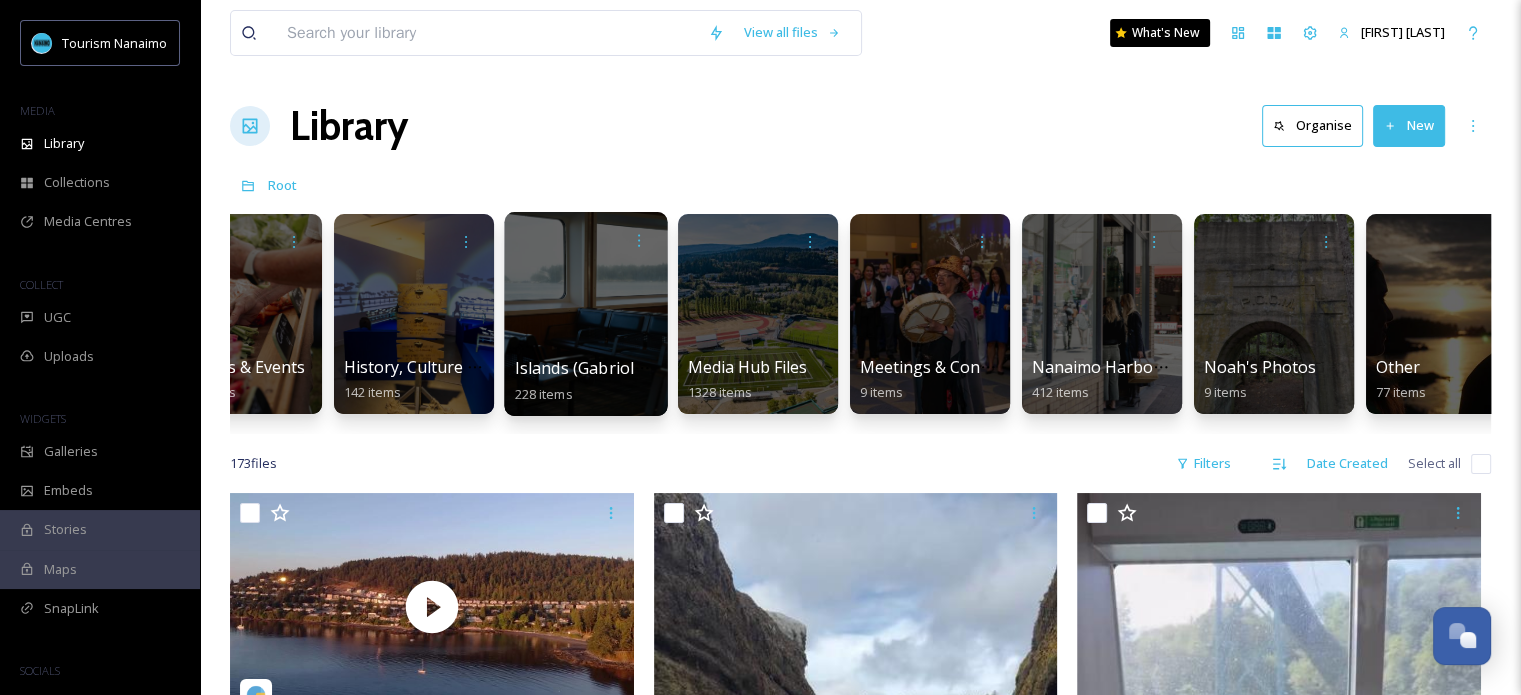 click at bounding box center (585, 314) 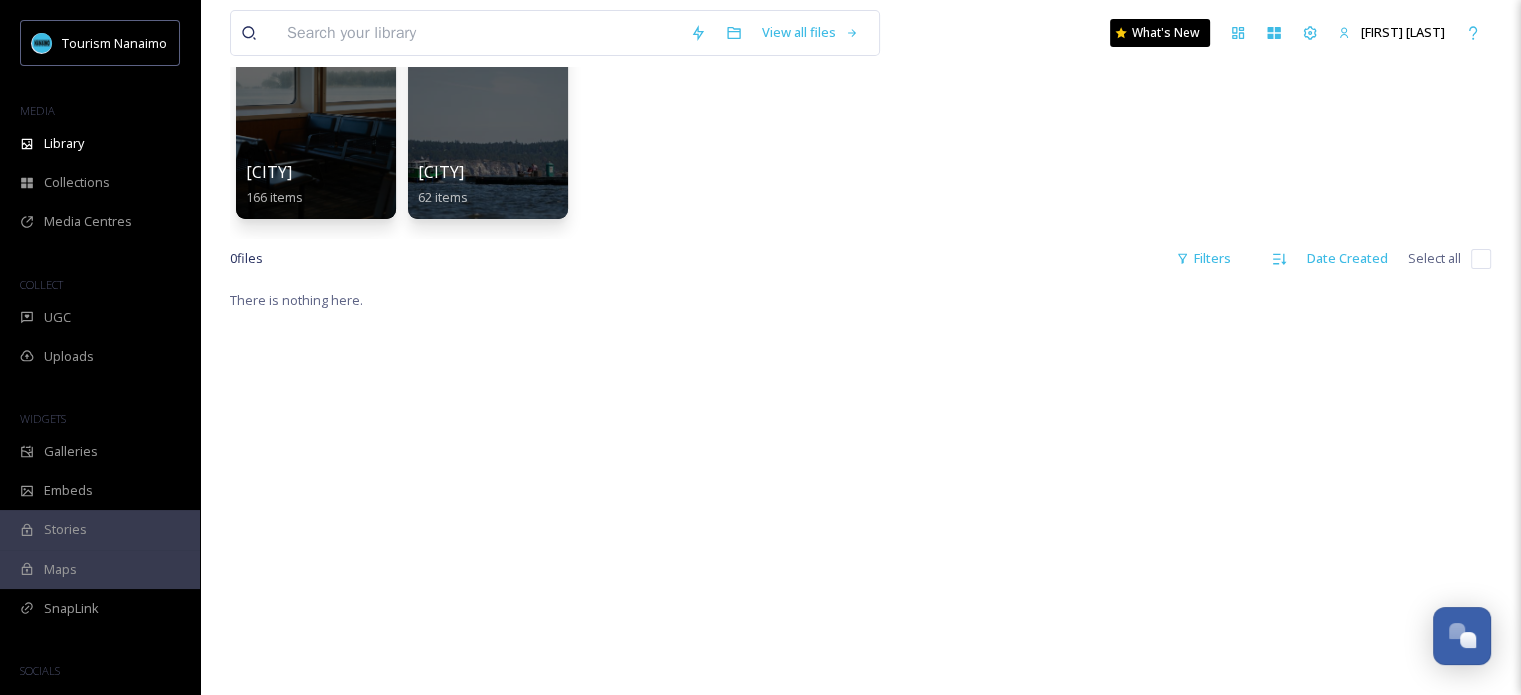 scroll, scrollTop: 100, scrollLeft: 0, axis: vertical 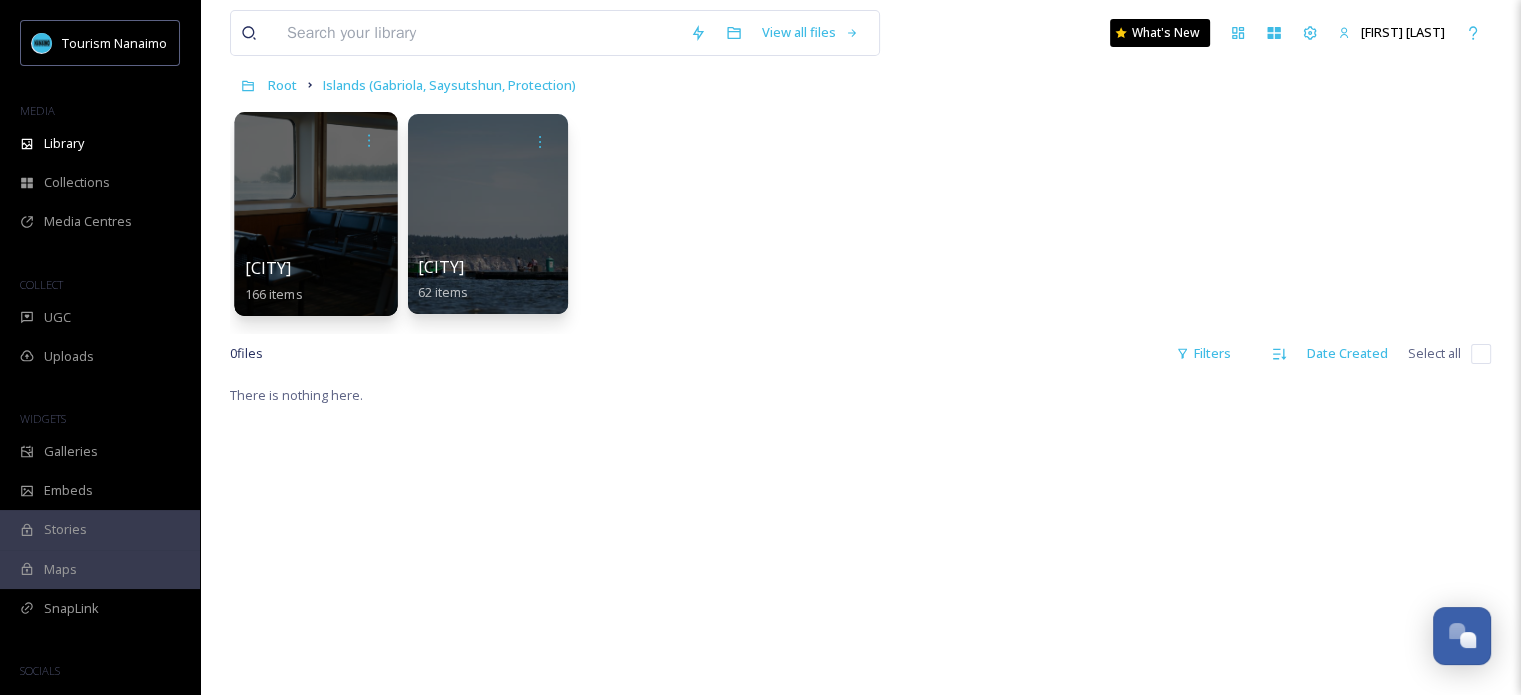click at bounding box center (315, 214) 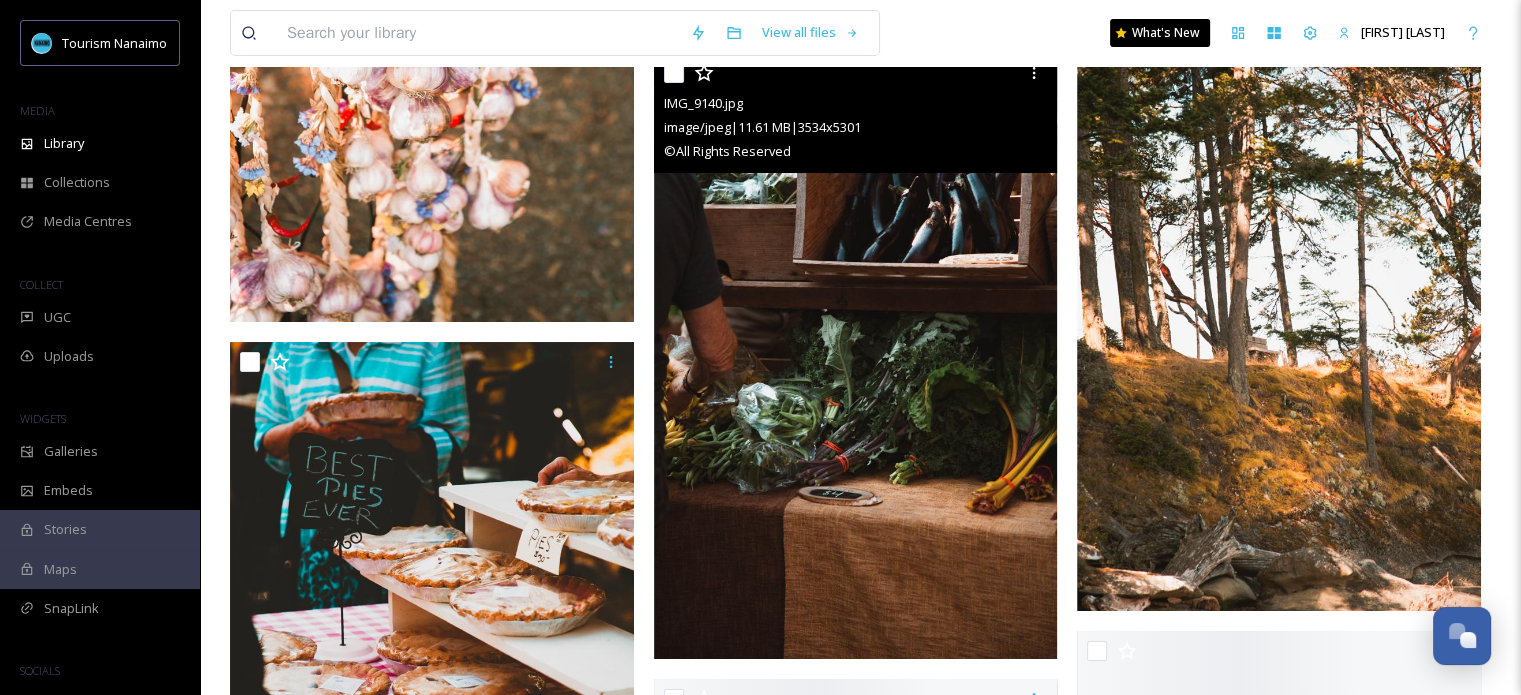 scroll, scrollTop: 15800, scrollLeft: 0, axis: vertical 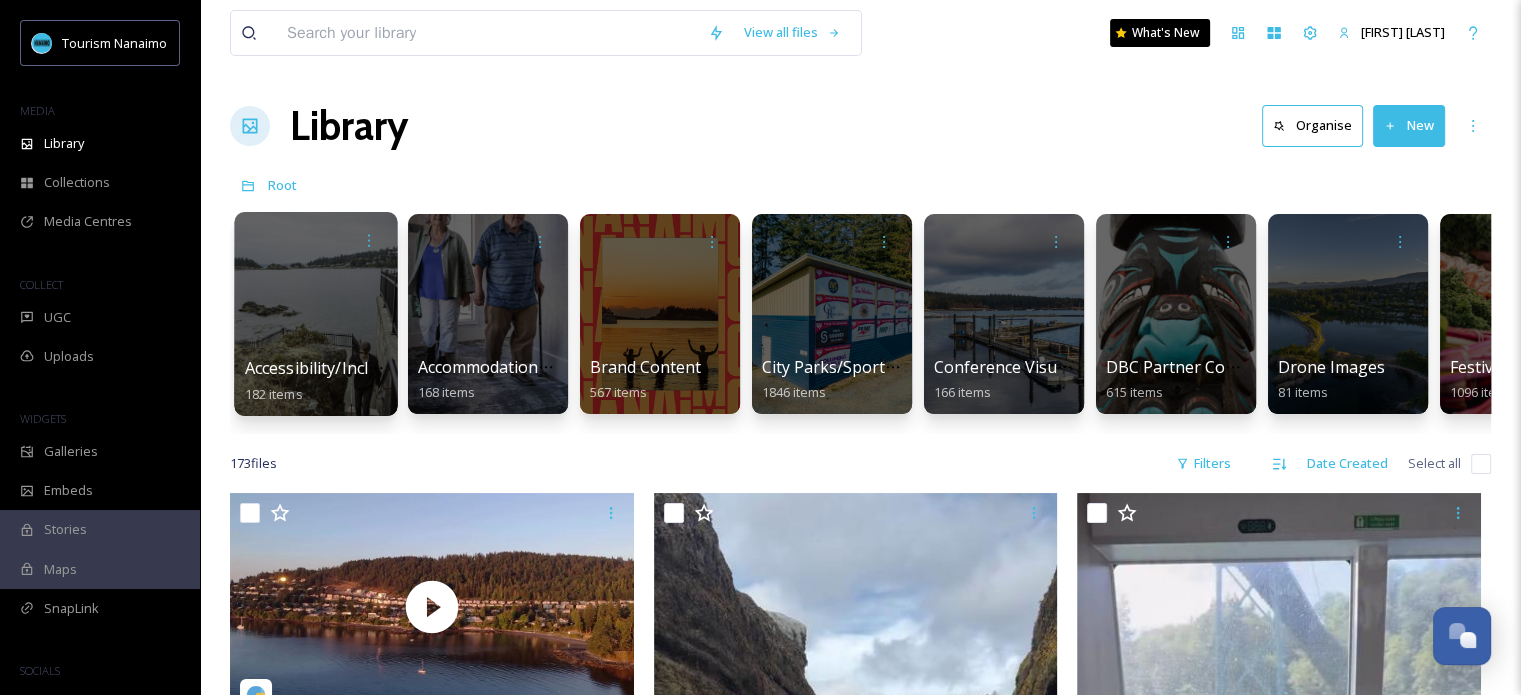 click at bounding box center (315, 314) 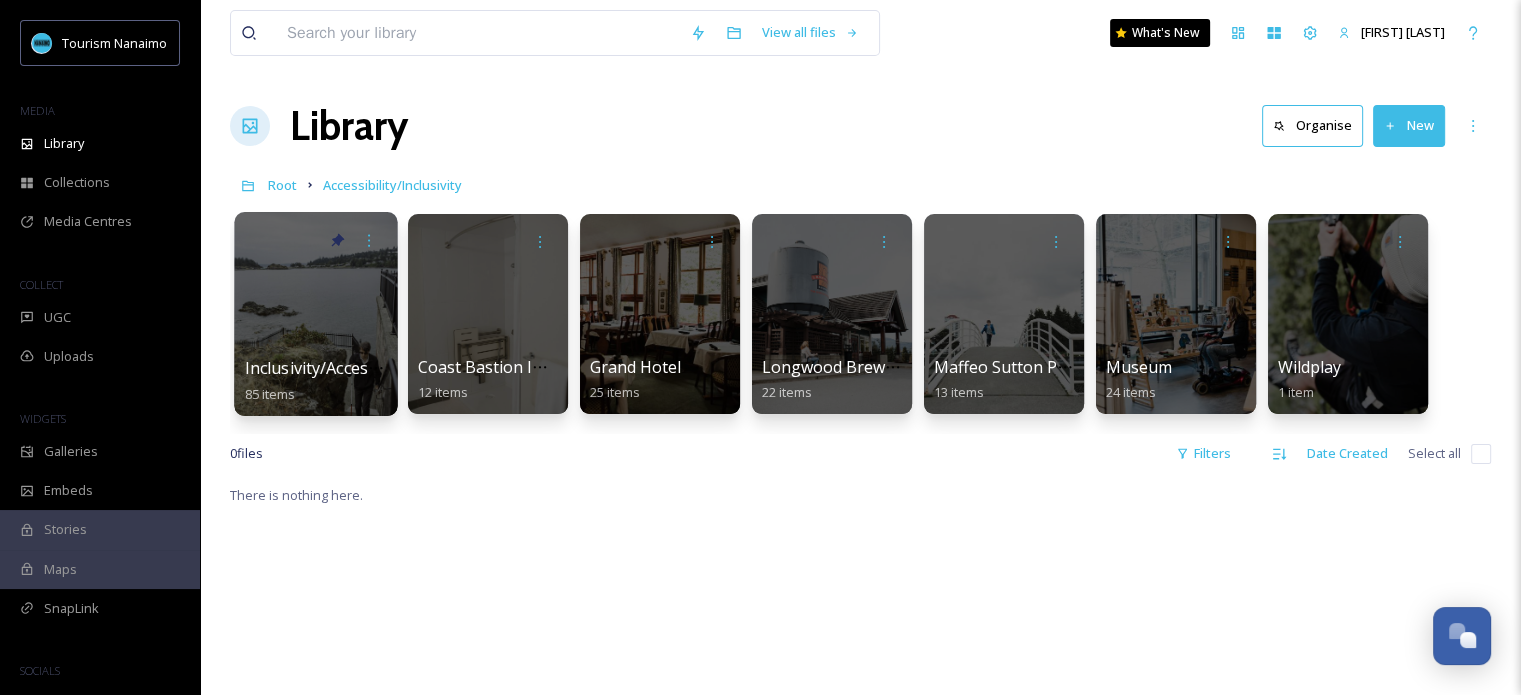 click at bounding box center (315, 314) 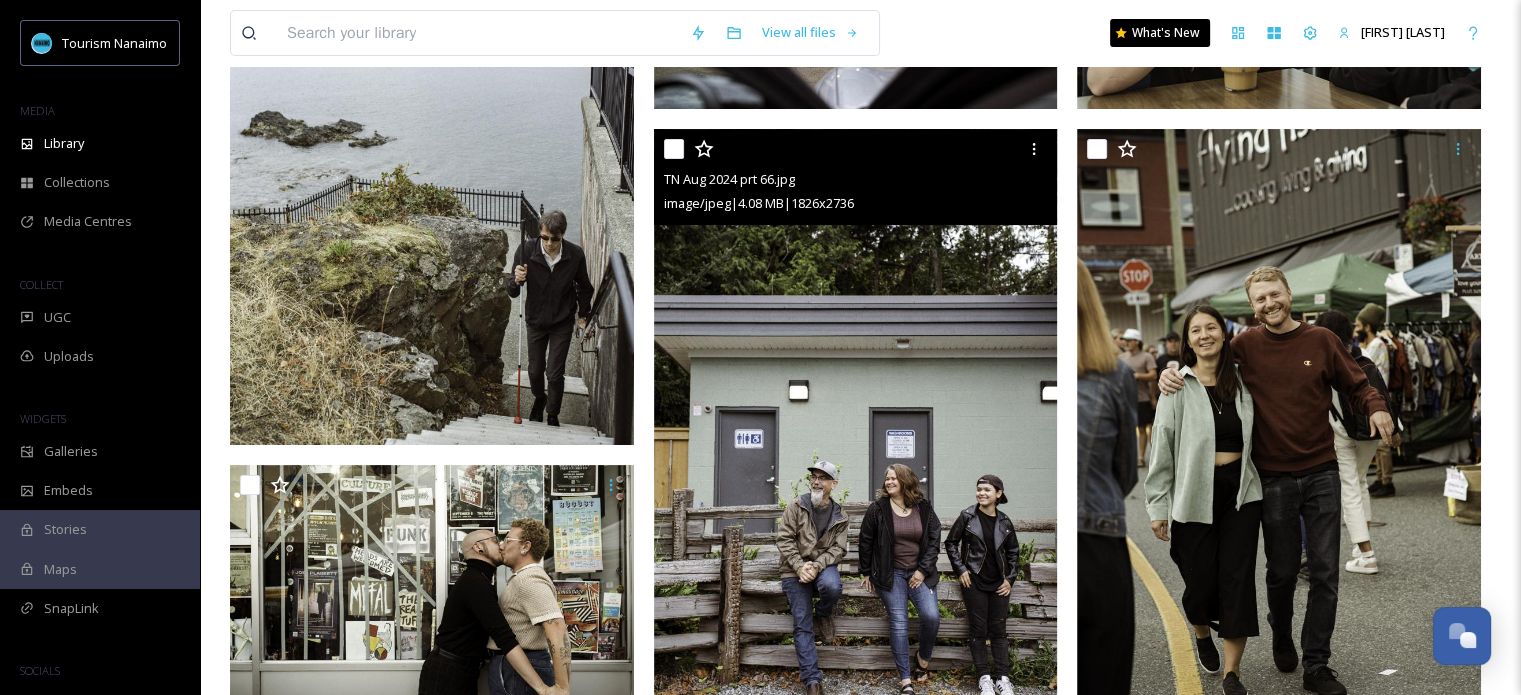 scroll, scrollTop: 400, scrollLeft: 0, axis: vertical 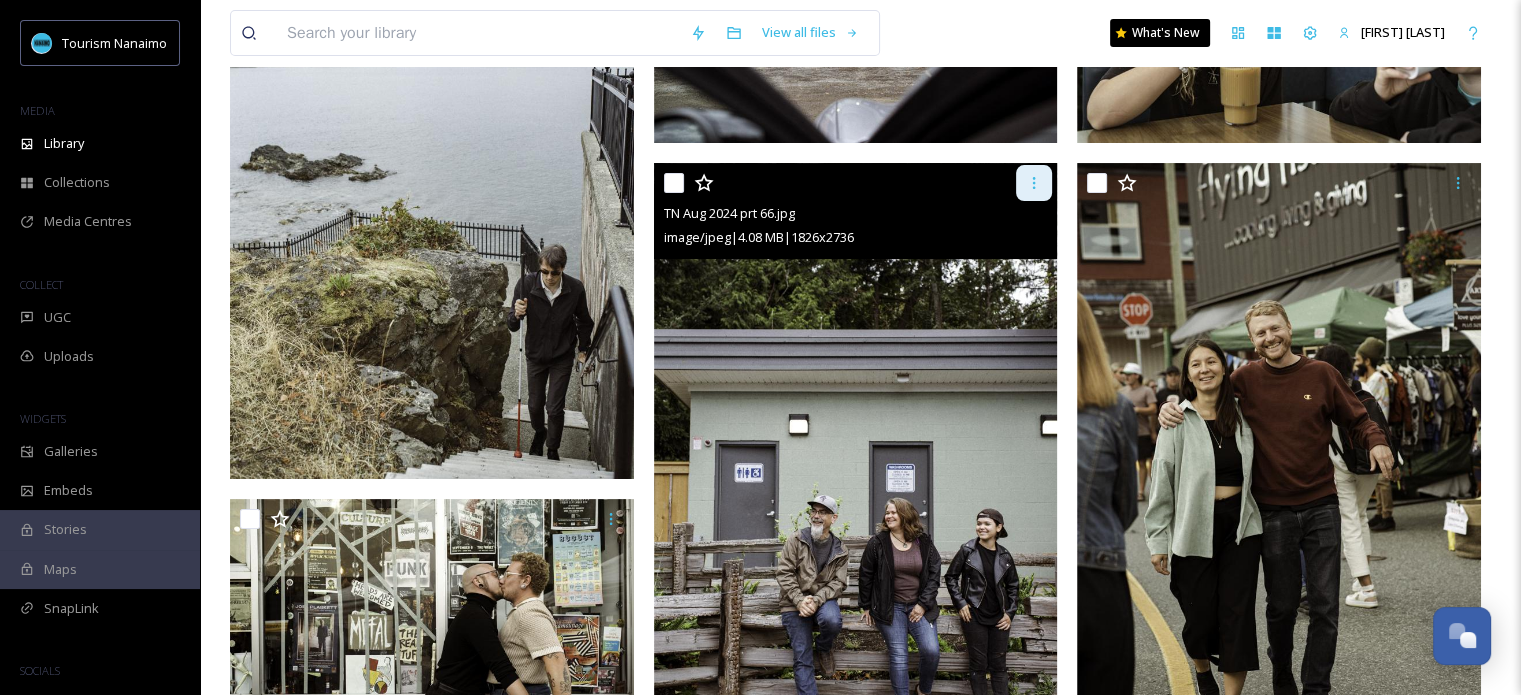 click 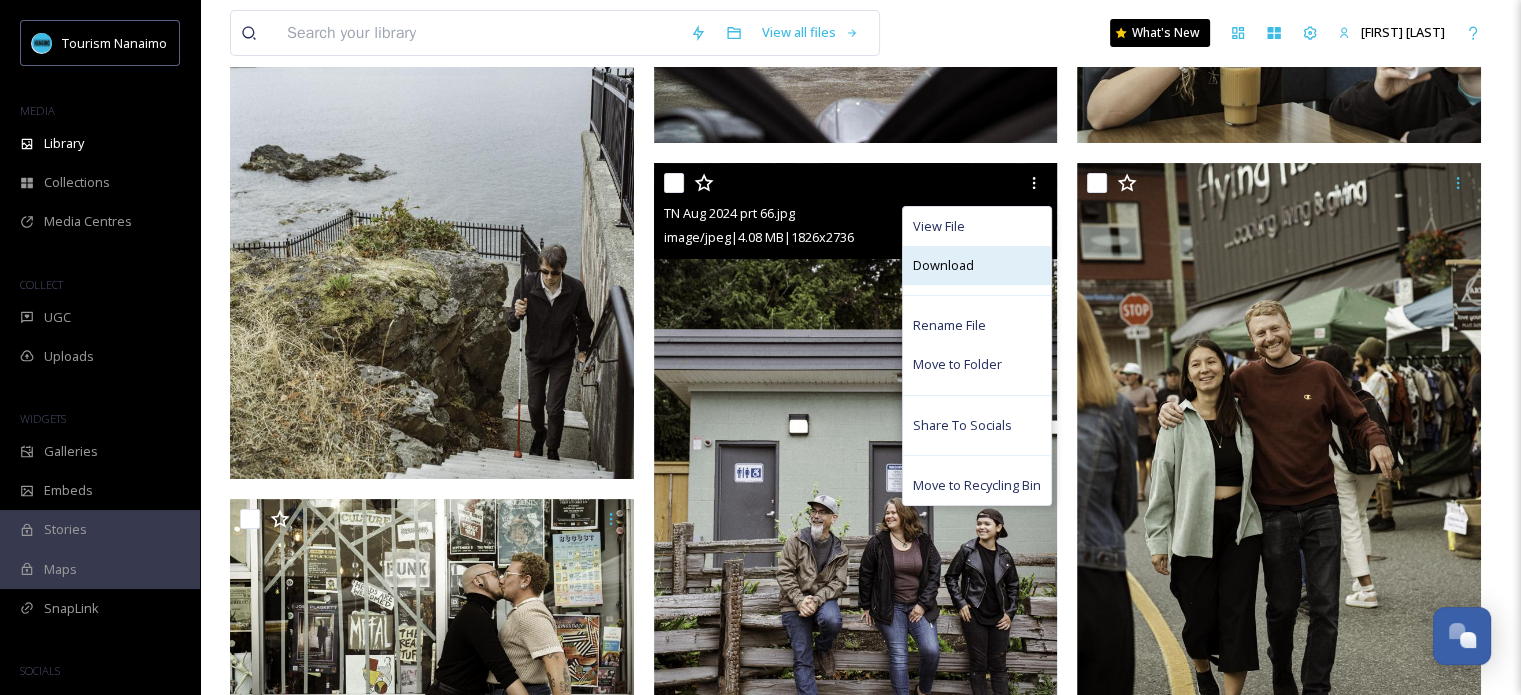 click on "Download" at bounding box center (977, 265) 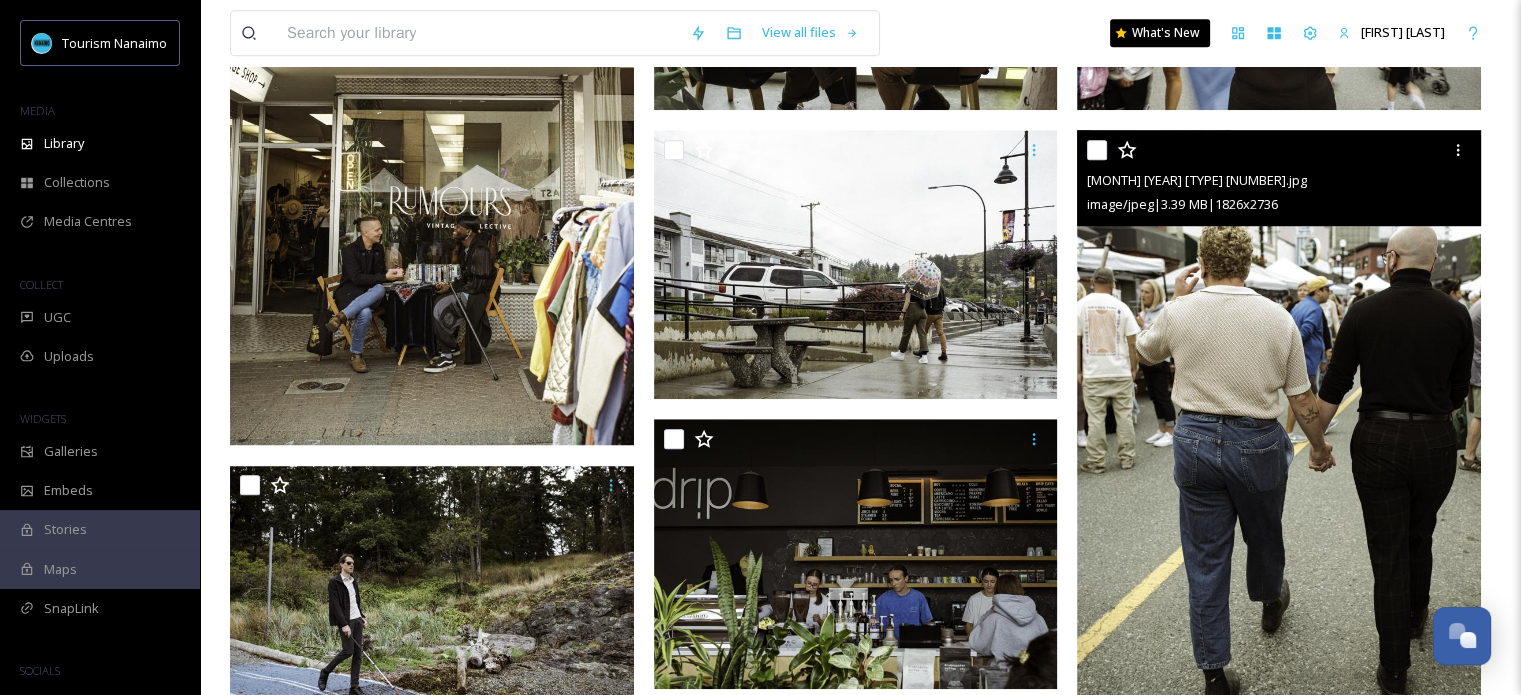 scroll, scrollTop: 1300, scrollLeft: 0, axis: vertical 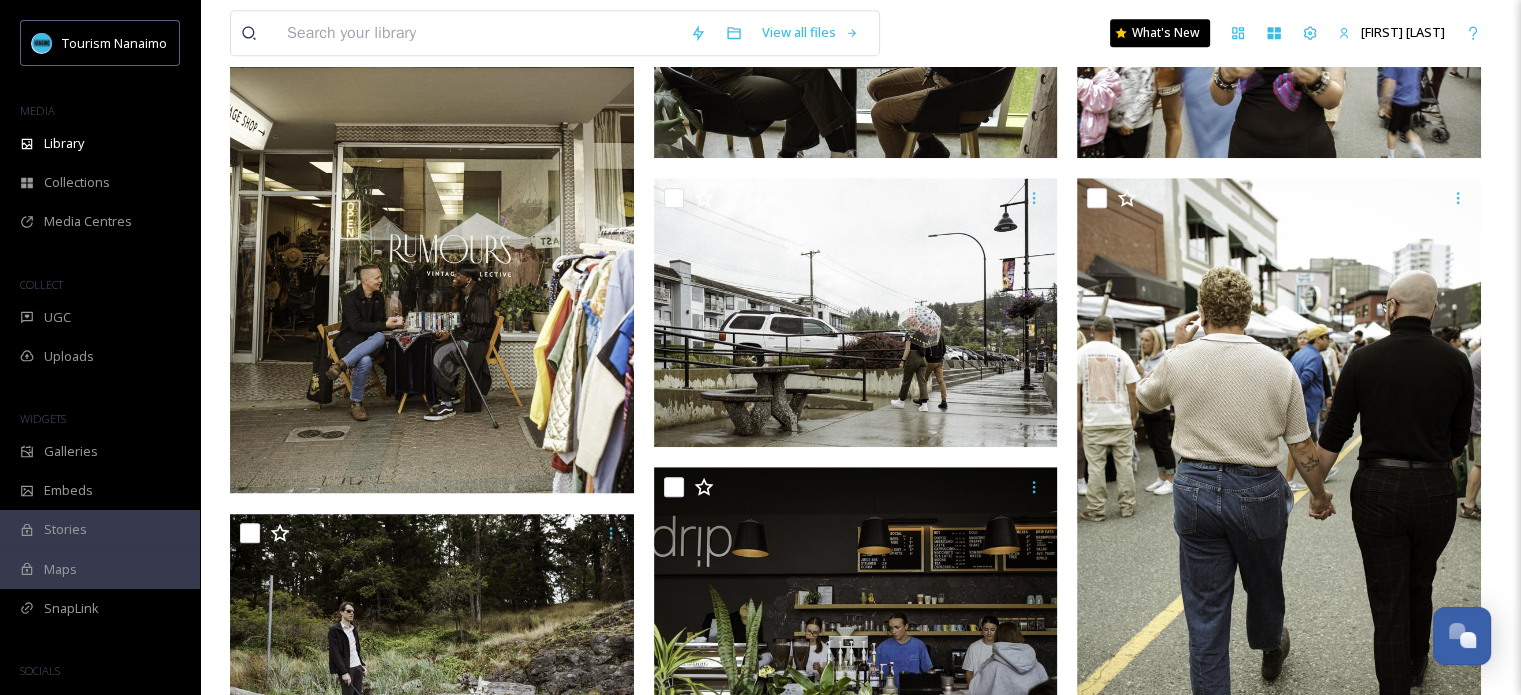 click at bounding box center [432, 191] 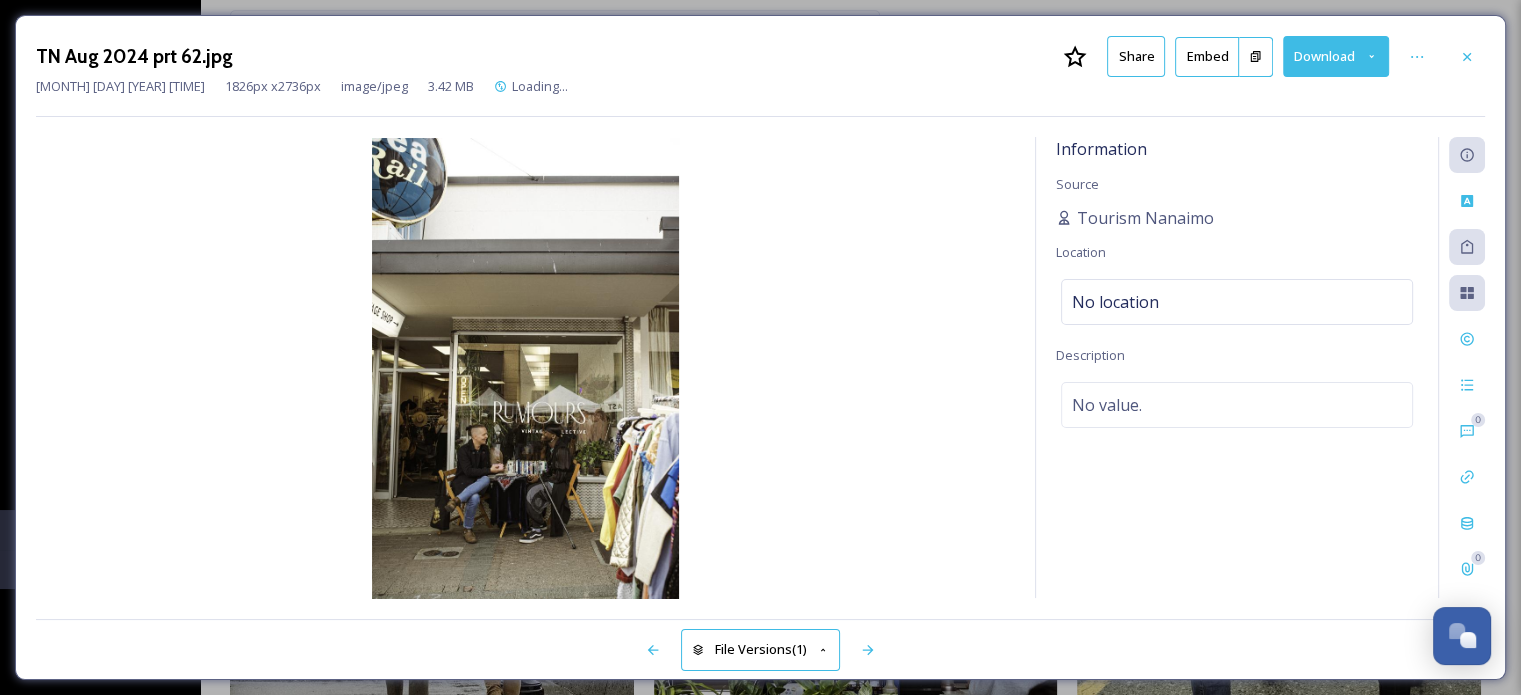 scroll, scrollTop: 675, scrollLeft: 0, axis: vertical 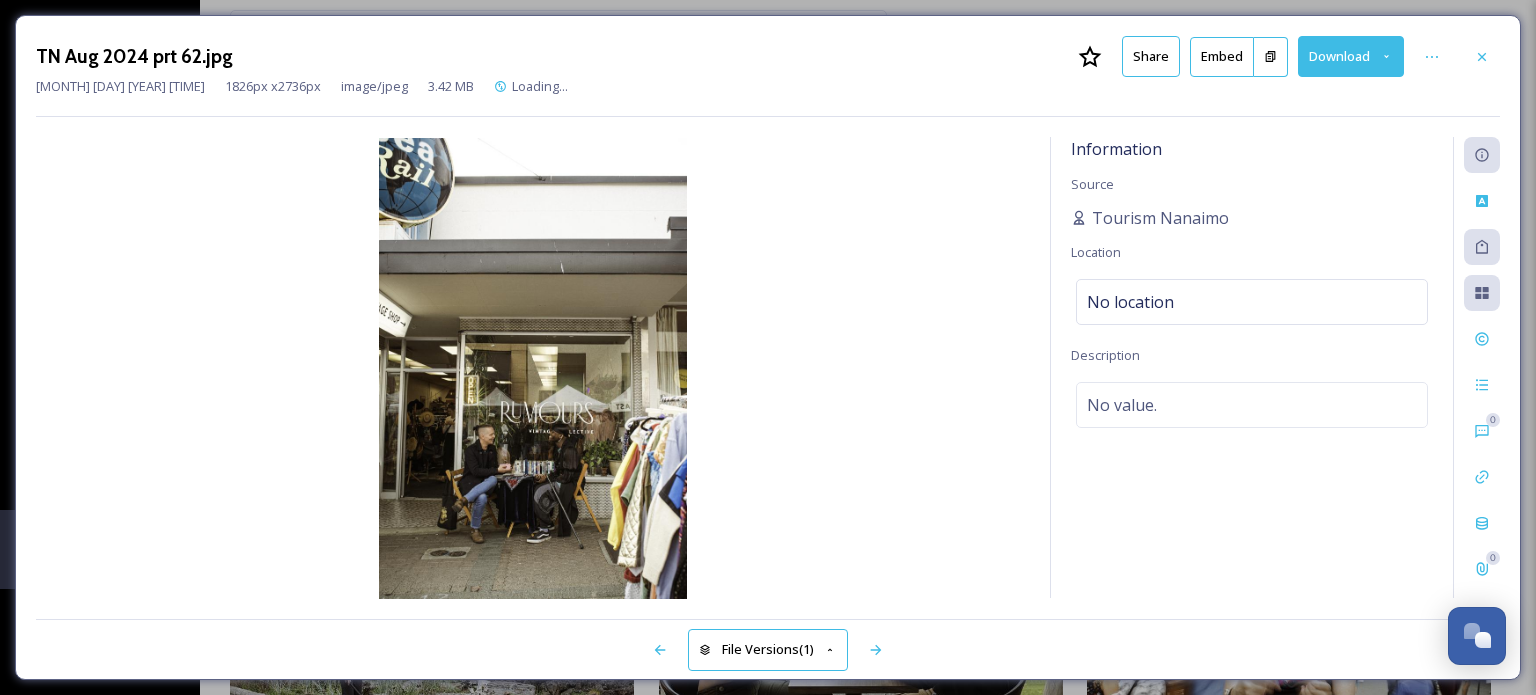 click on "Download" at bounding box center [1351, 56] 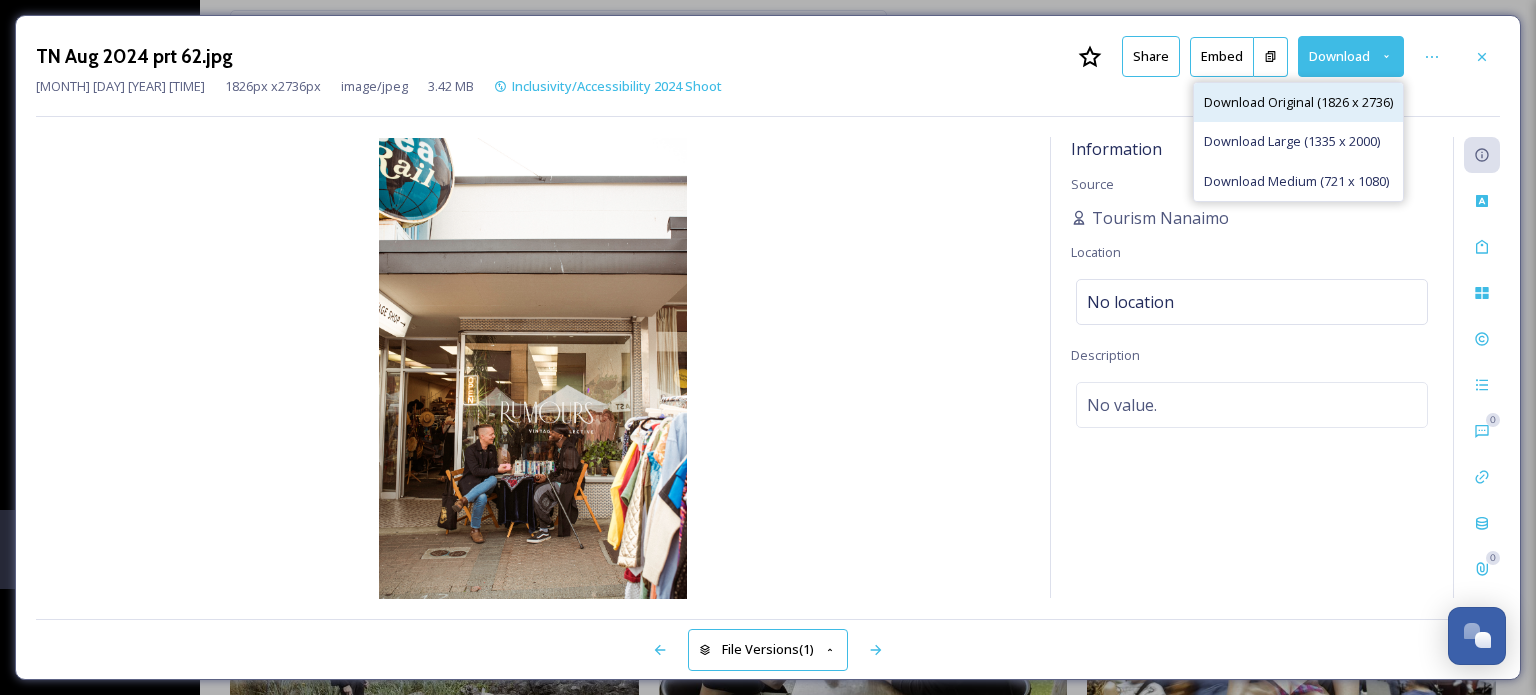 click on "Download Original (1826 x 2736)" at bounding box center [1298, 102] 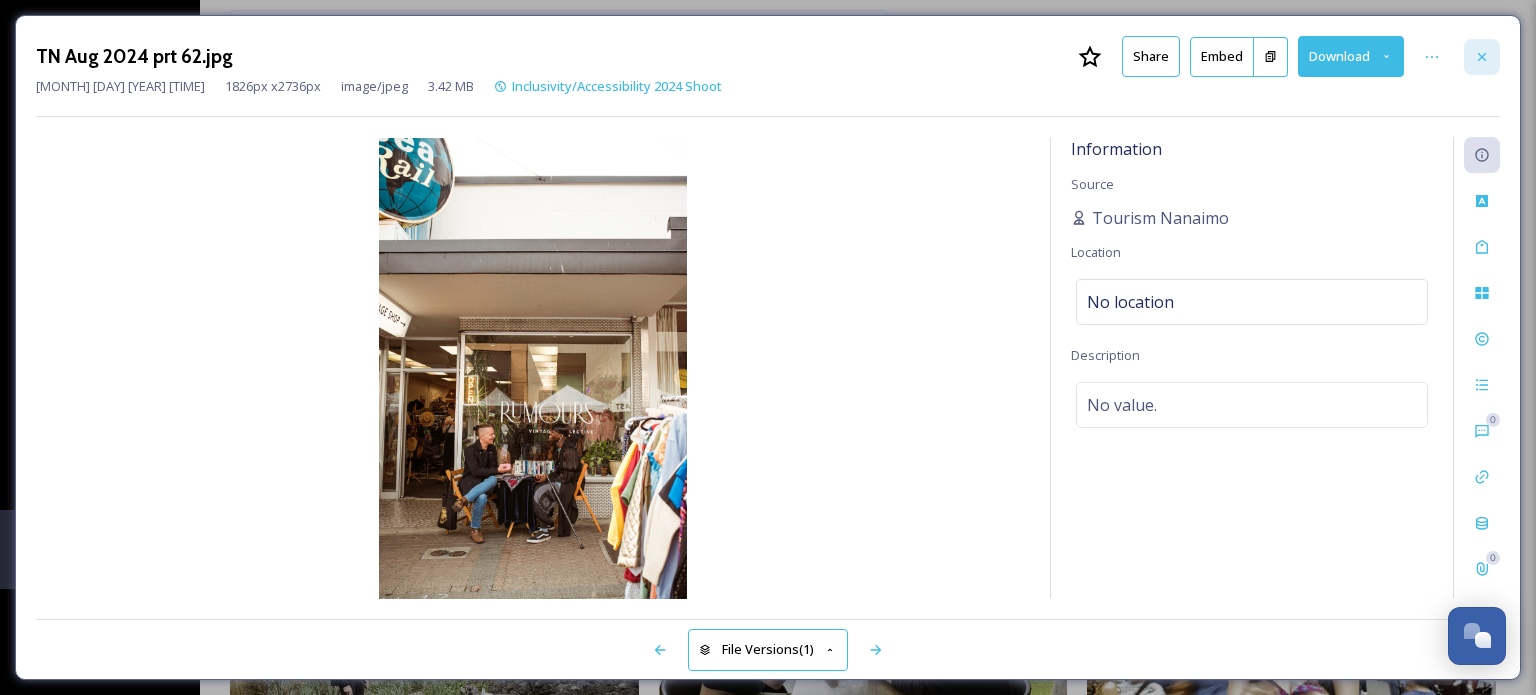click 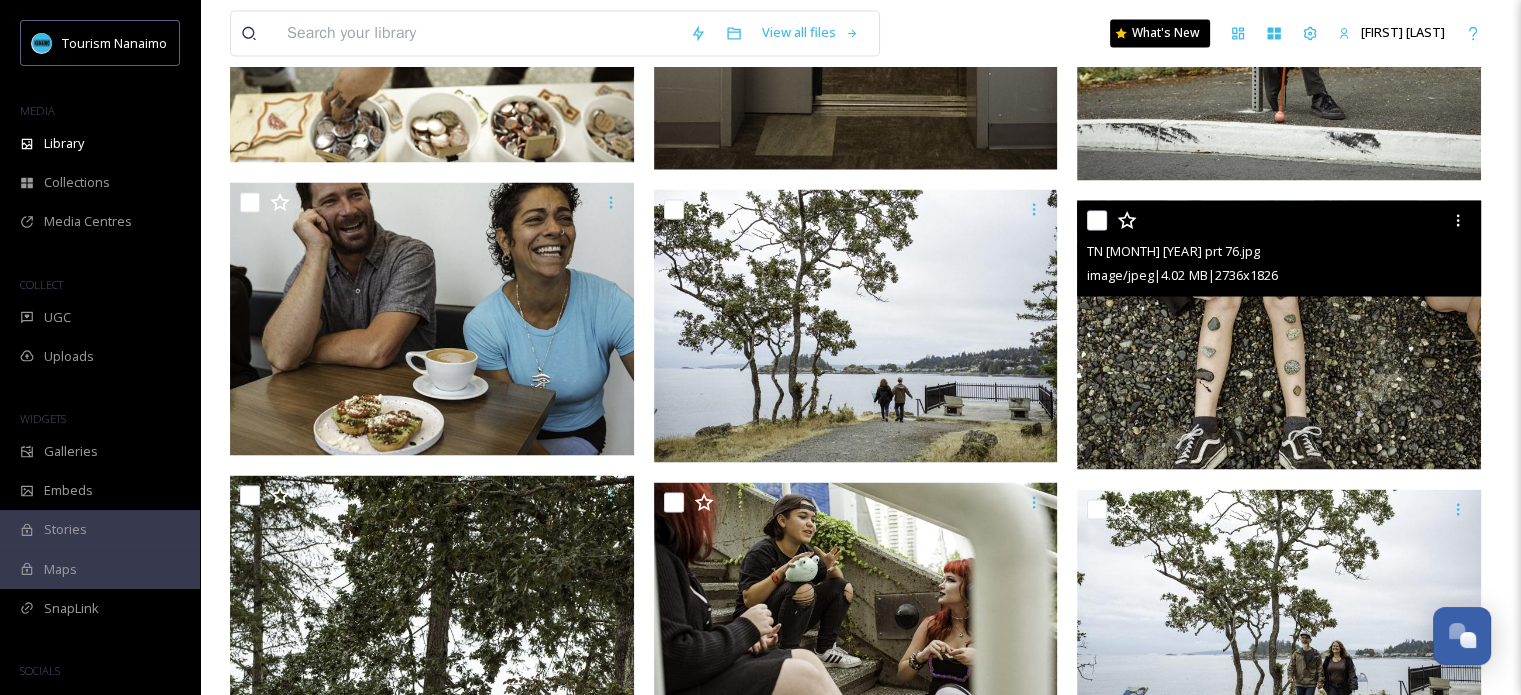 scroll, scrollTop: 3775, scrollLeft: 0, axis: vertical 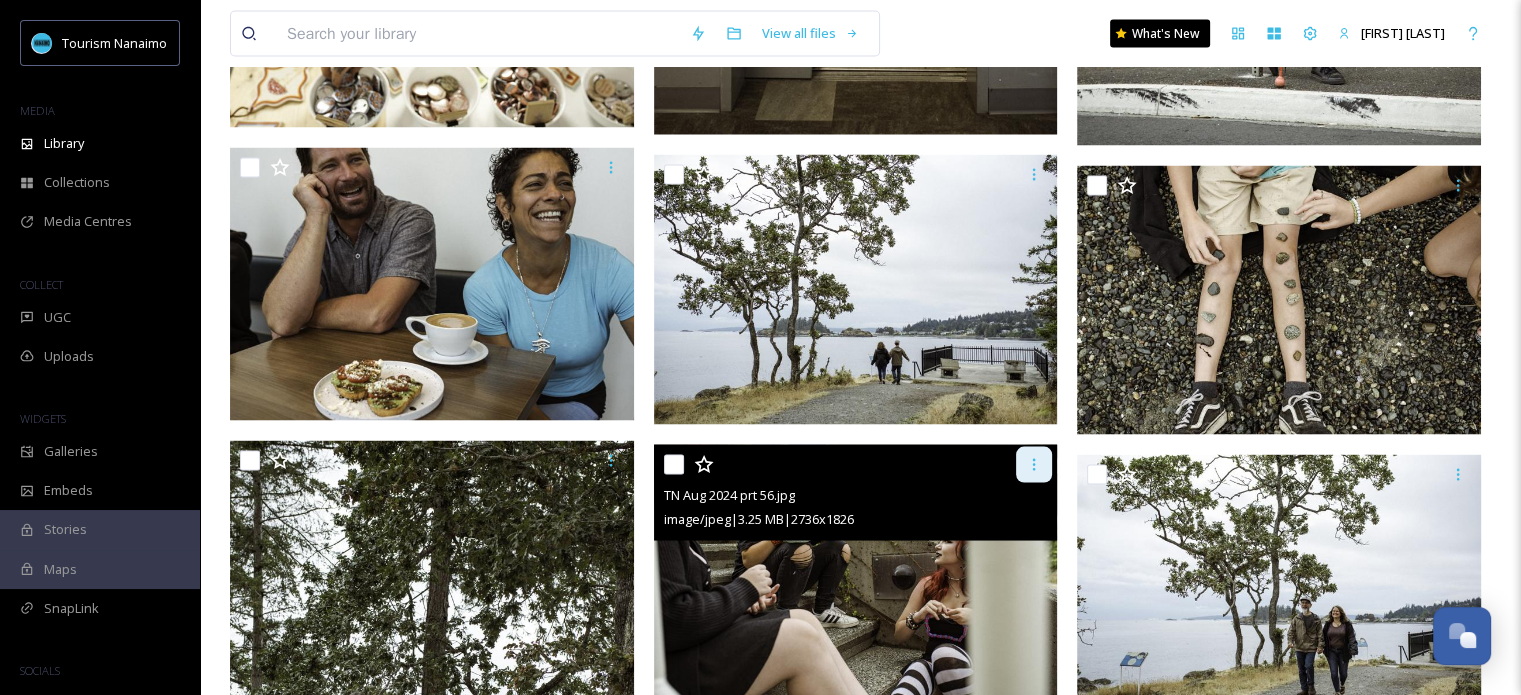 click 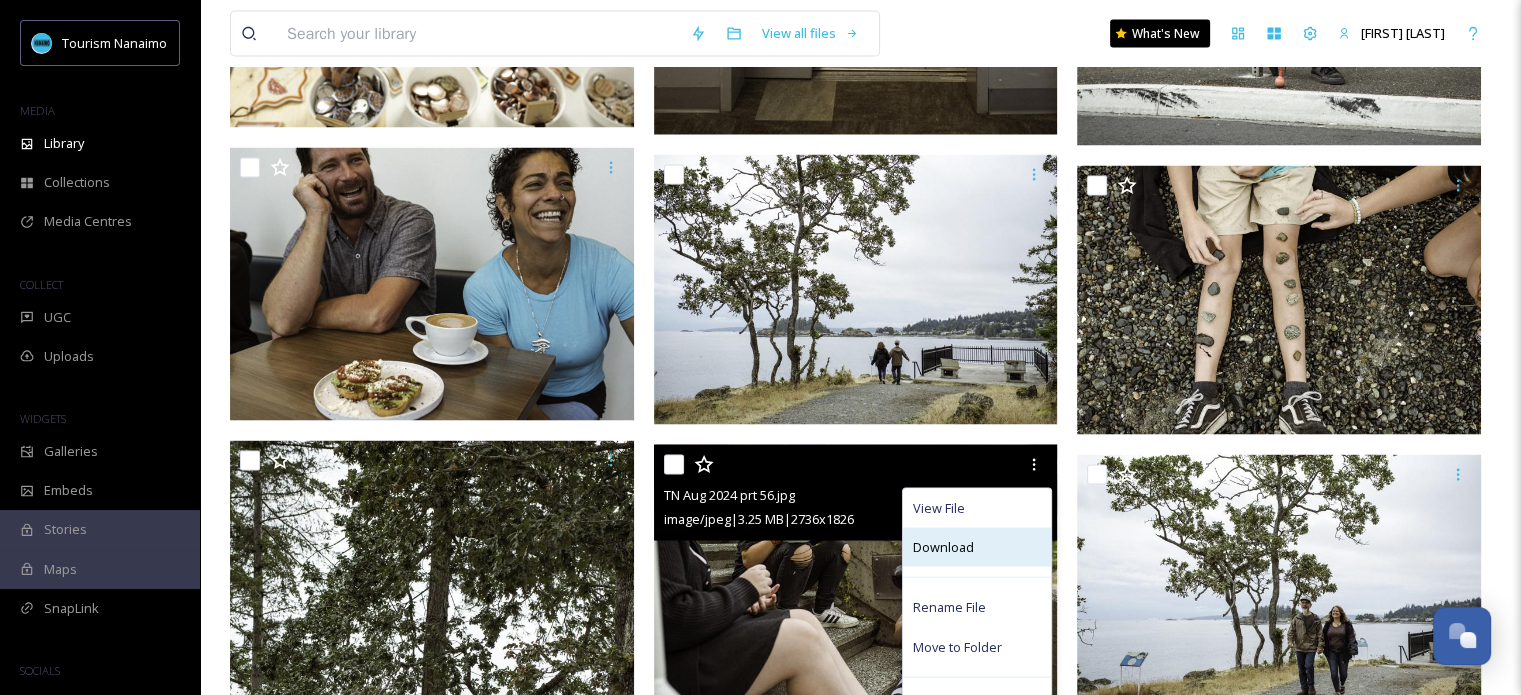 drag, startPoint x: 963, startPoint y: 539, endPoint x: 904, endPoint y: 503, distance: 69.115845 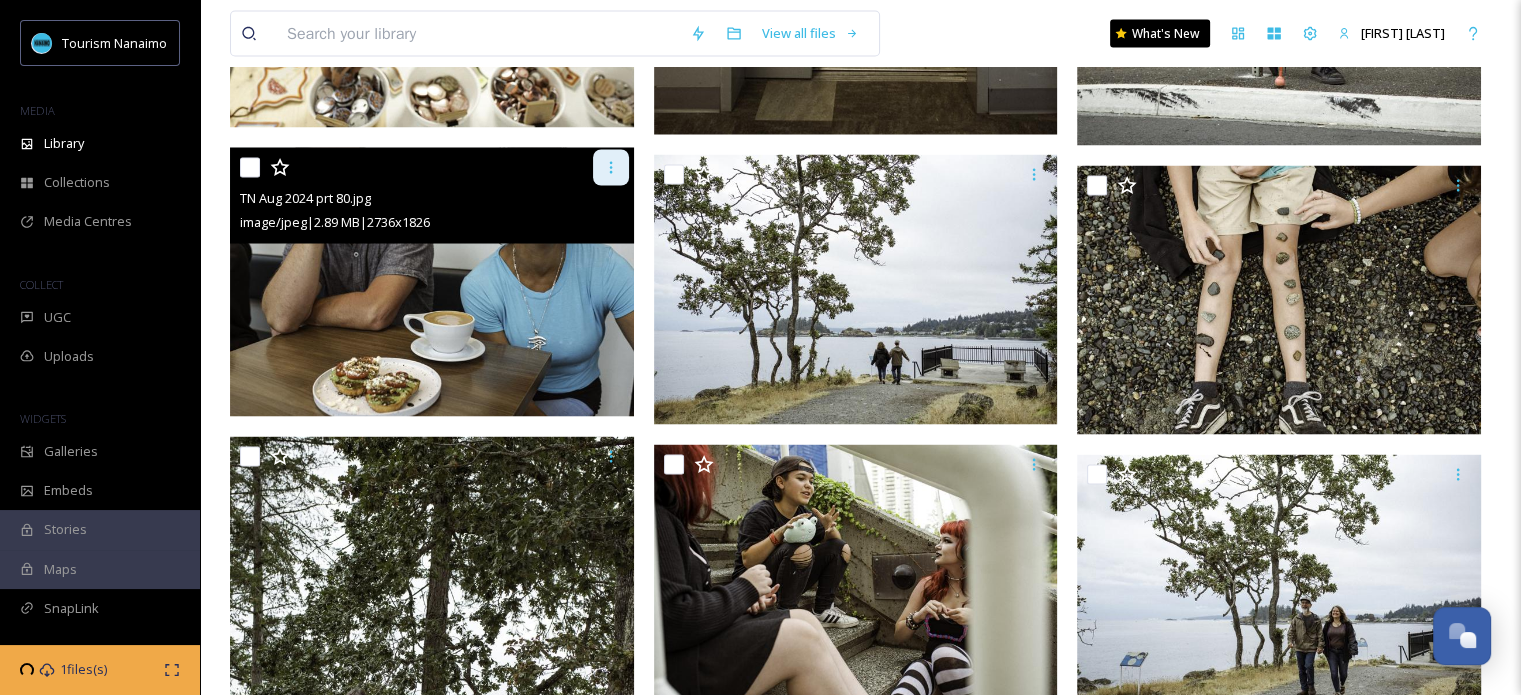 click 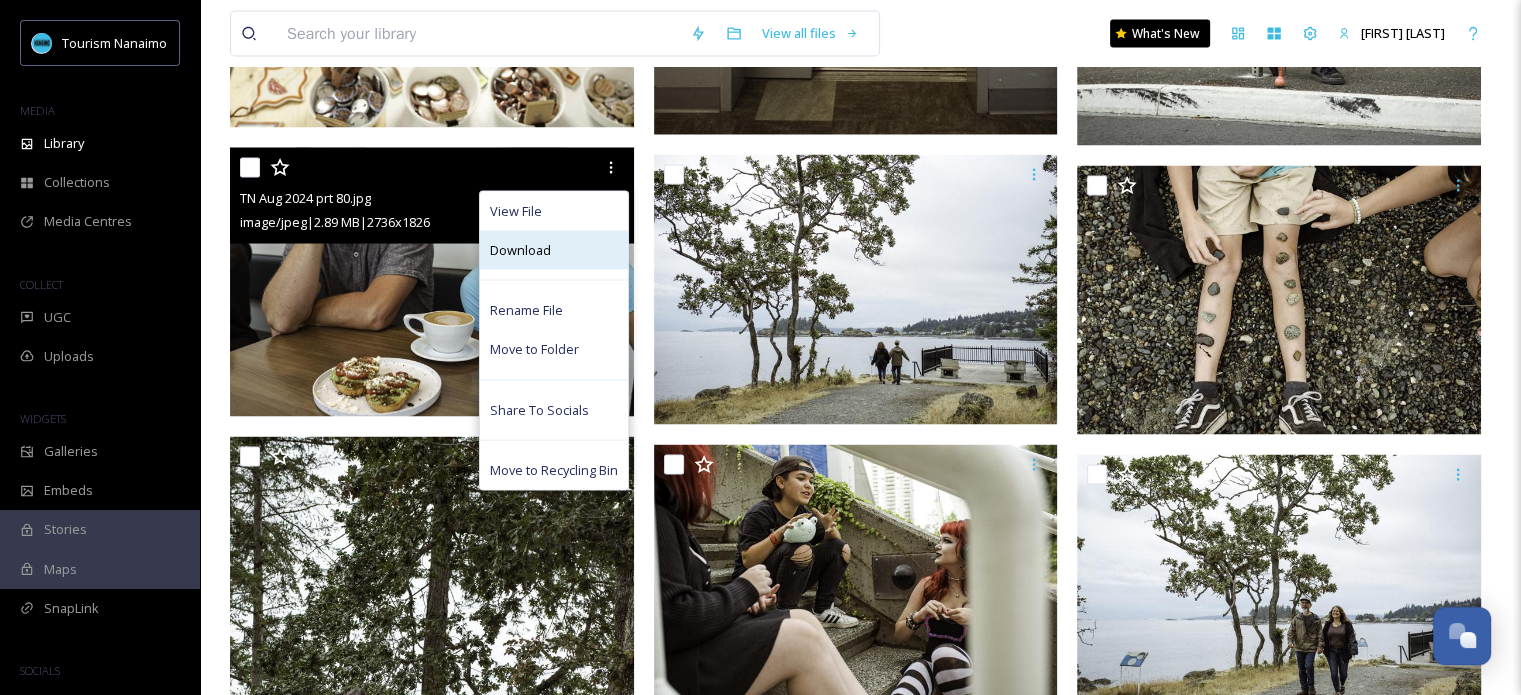 click on "Download" at bounding box center (520, 249) 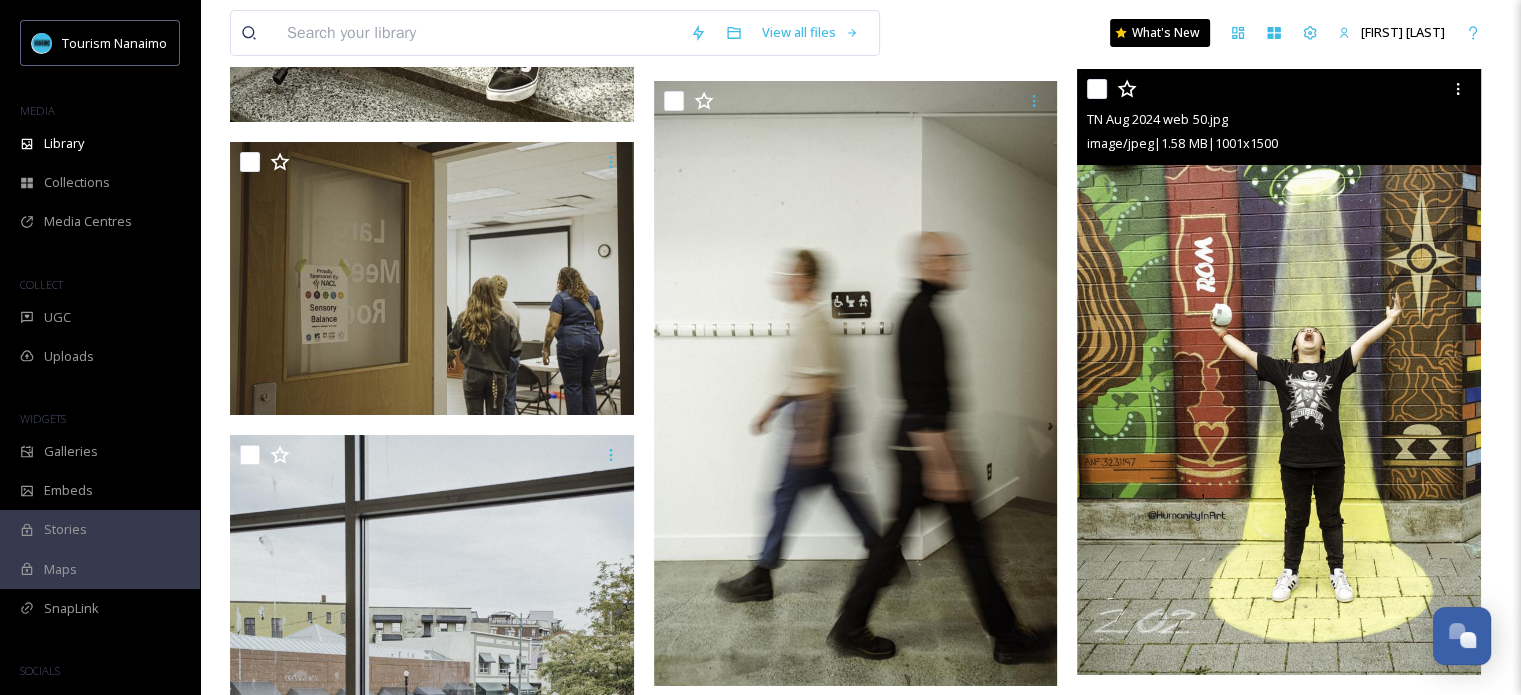scroll, scrollTop: 6675, scrollLeft: 0, axis: vertical 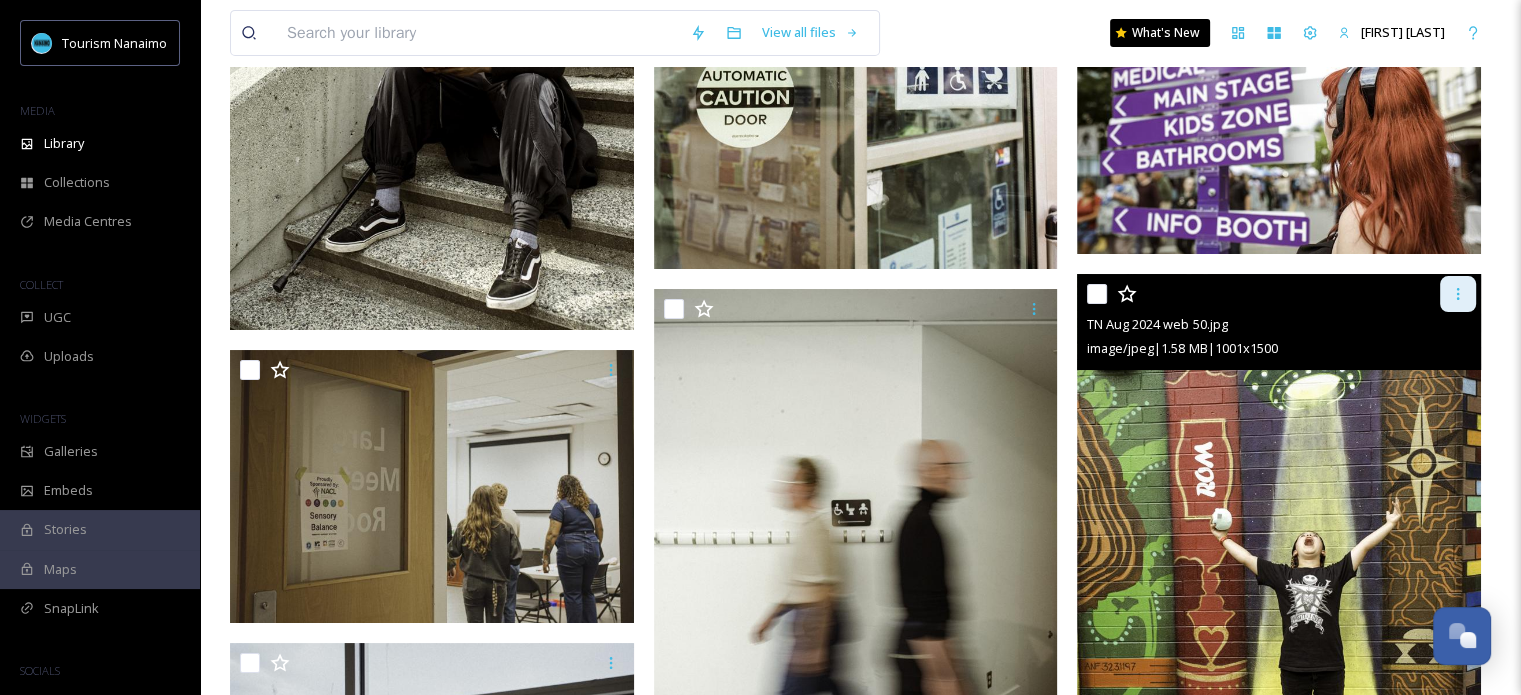 click at bounding box center (1458, 294) 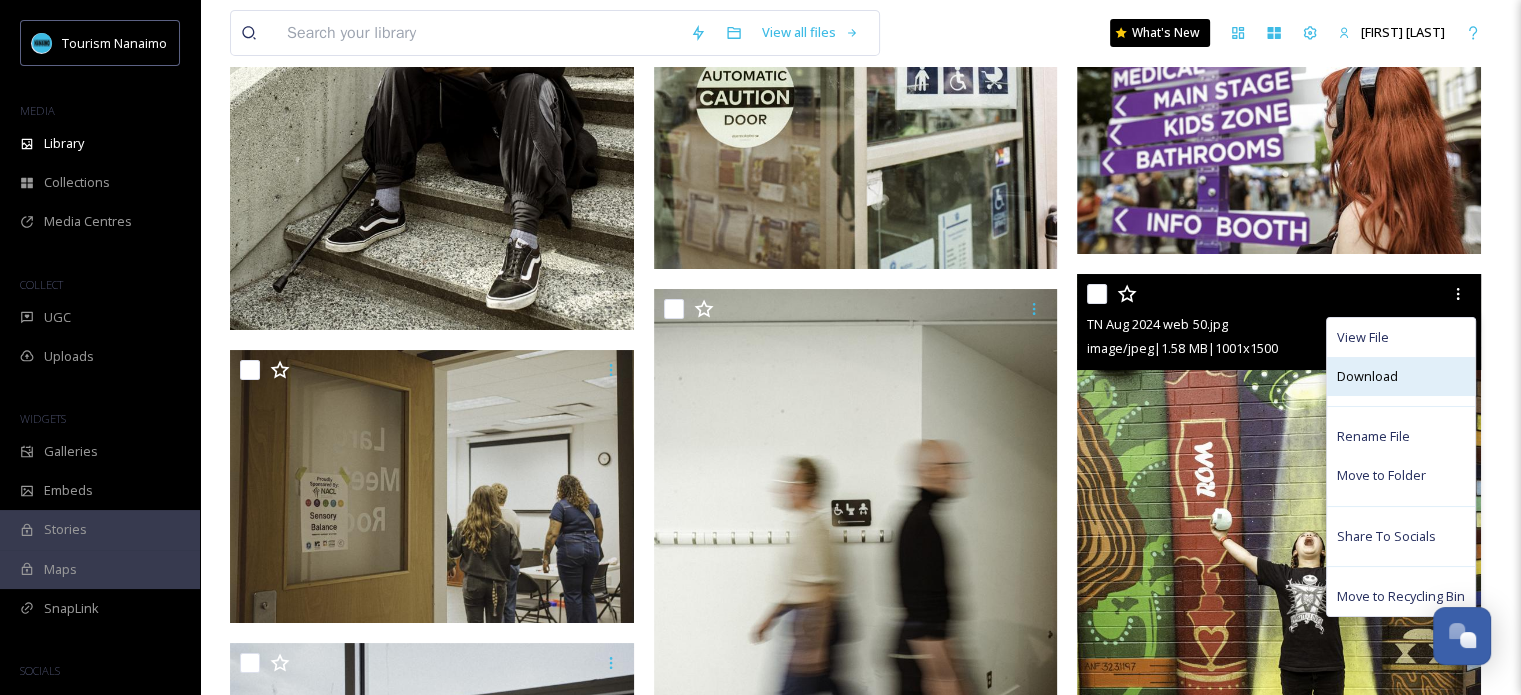 click on "Download" at bounding box center (1367, 376) 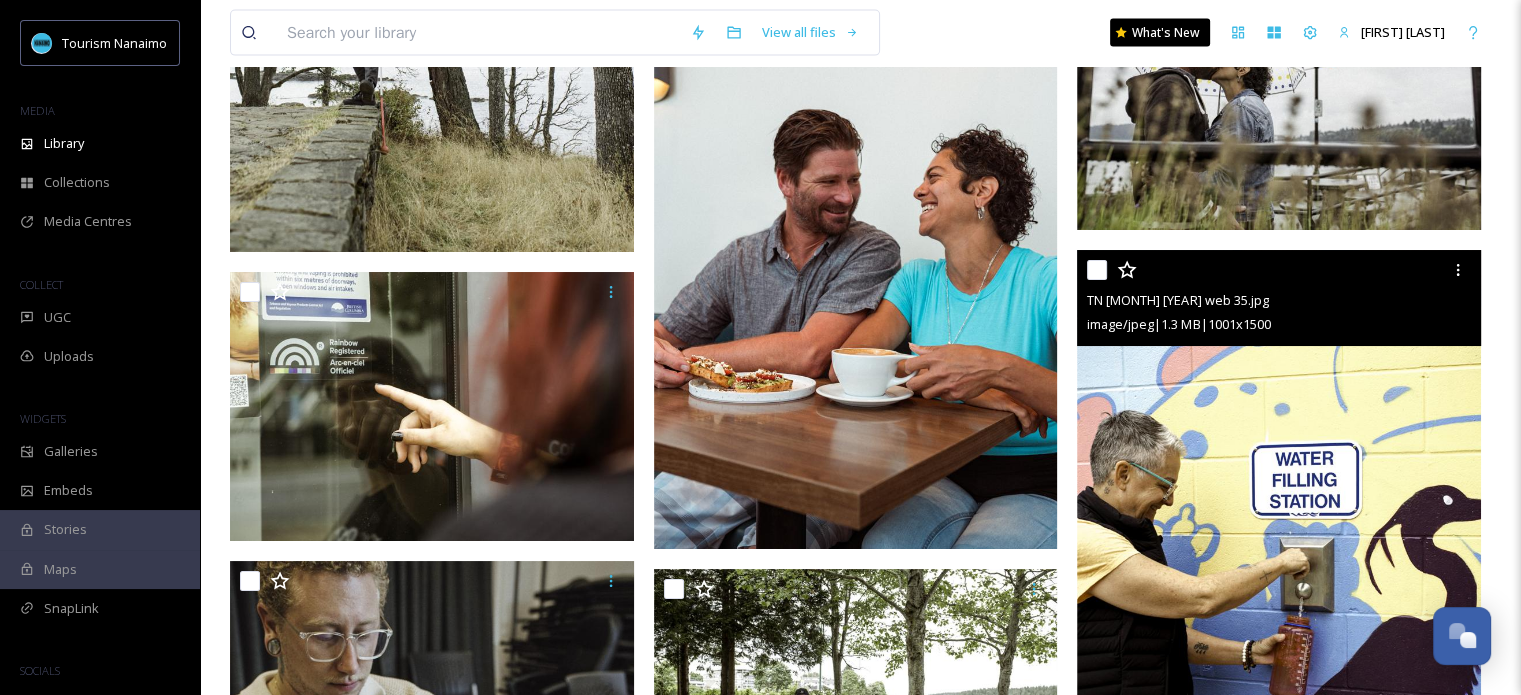 scroll, scrollTop: 4372, scrollLeft: 0, axis: vertical 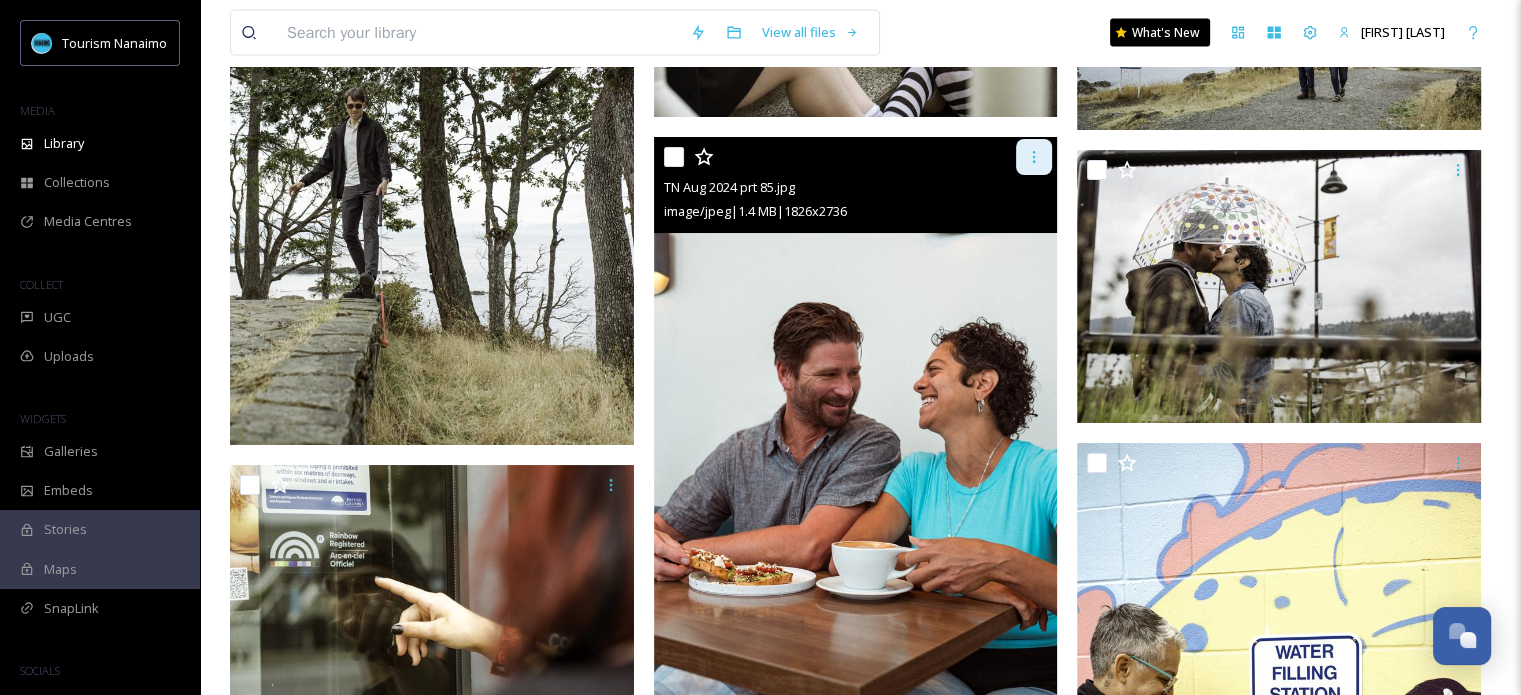click at bounding box center (1034, 157) 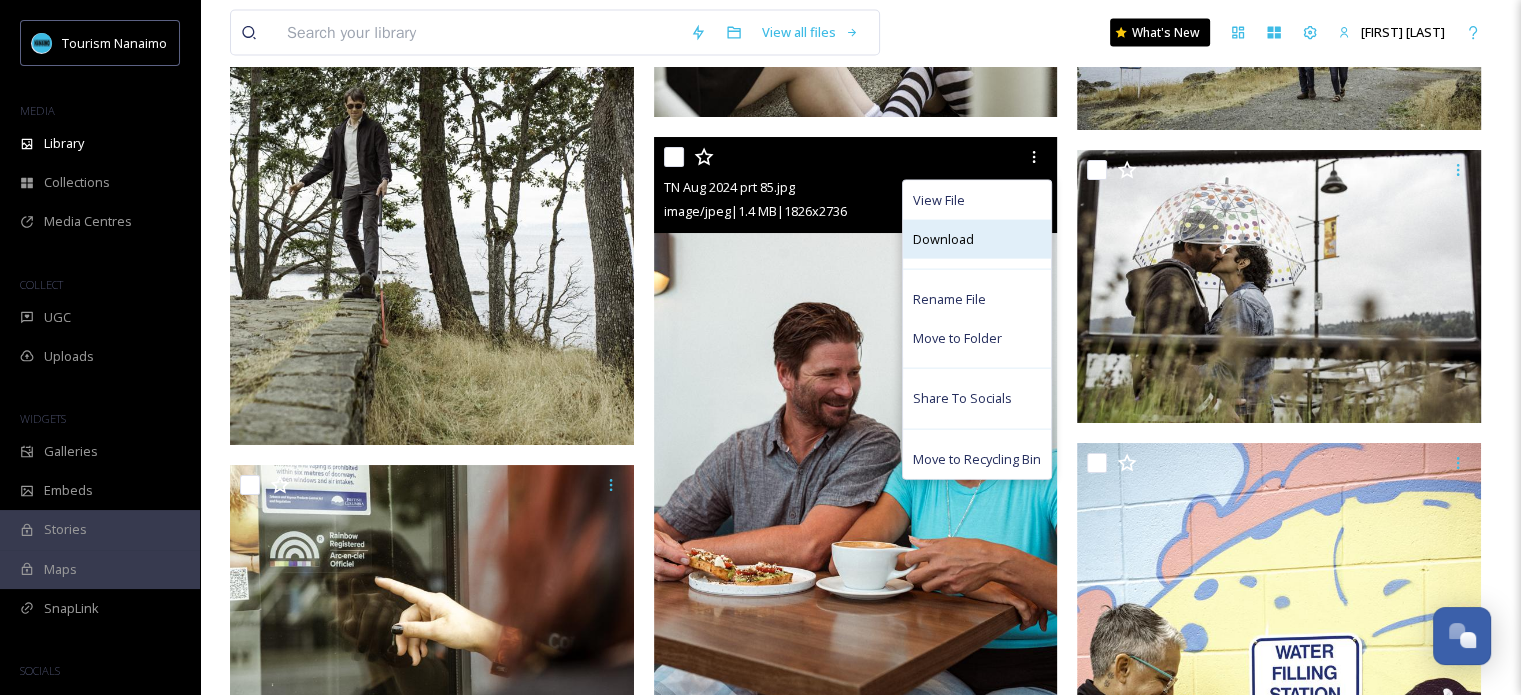 click on "Download" at bounding box center (977, 239) 